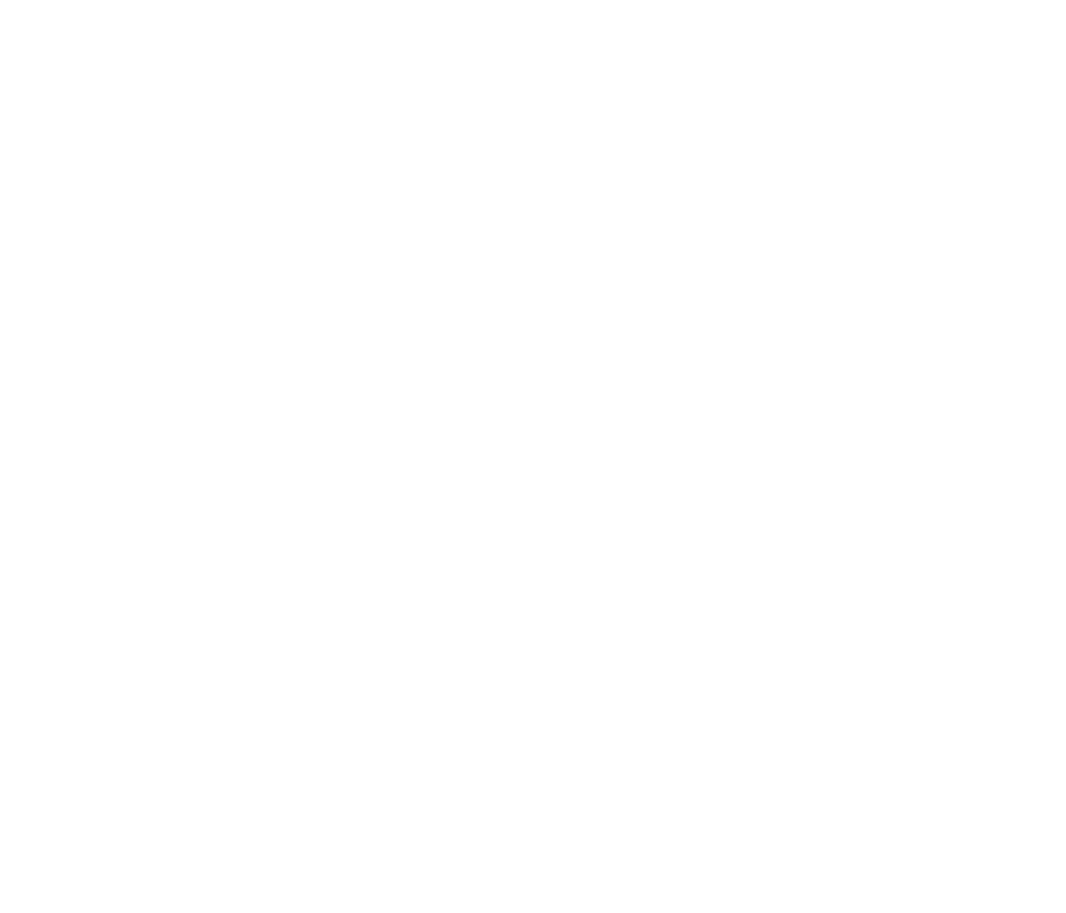 scroll, scrollTop: 0, scrollLeft: 0, axis: both 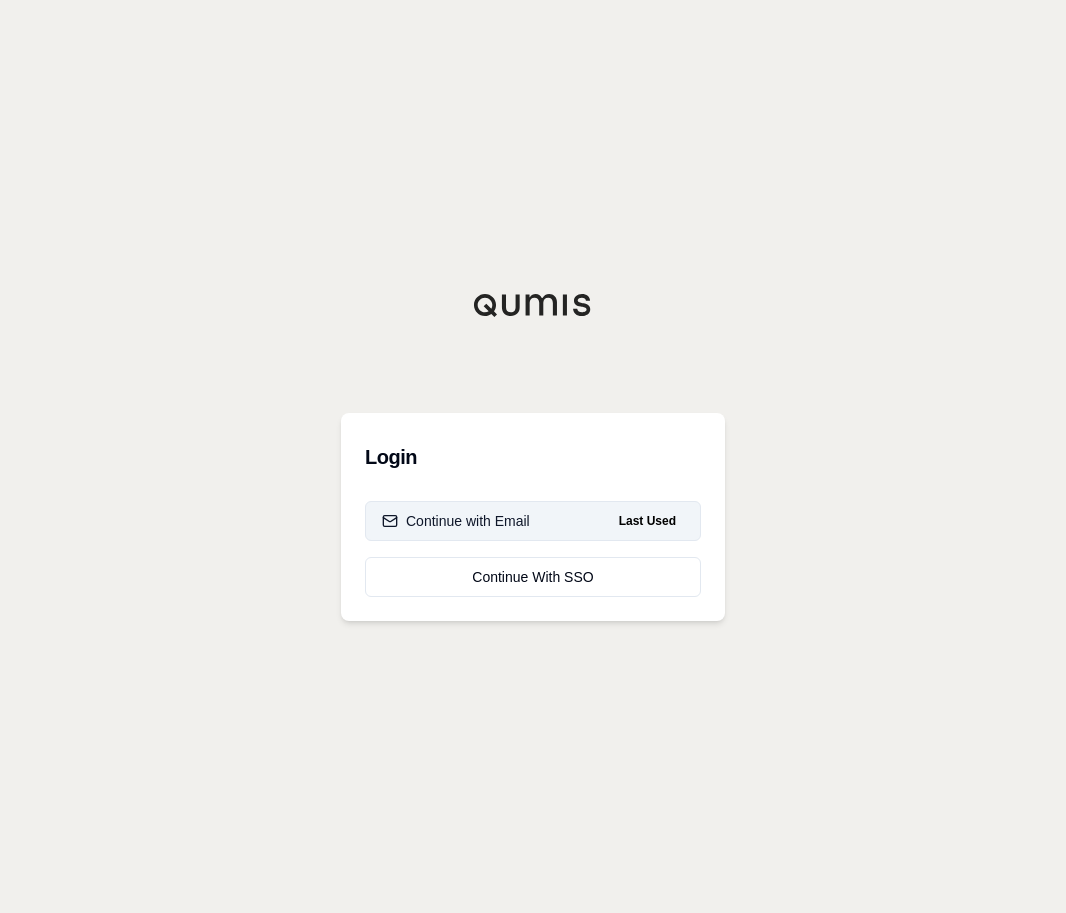 click on "Continue with Email" at bounding box center [456, 521] 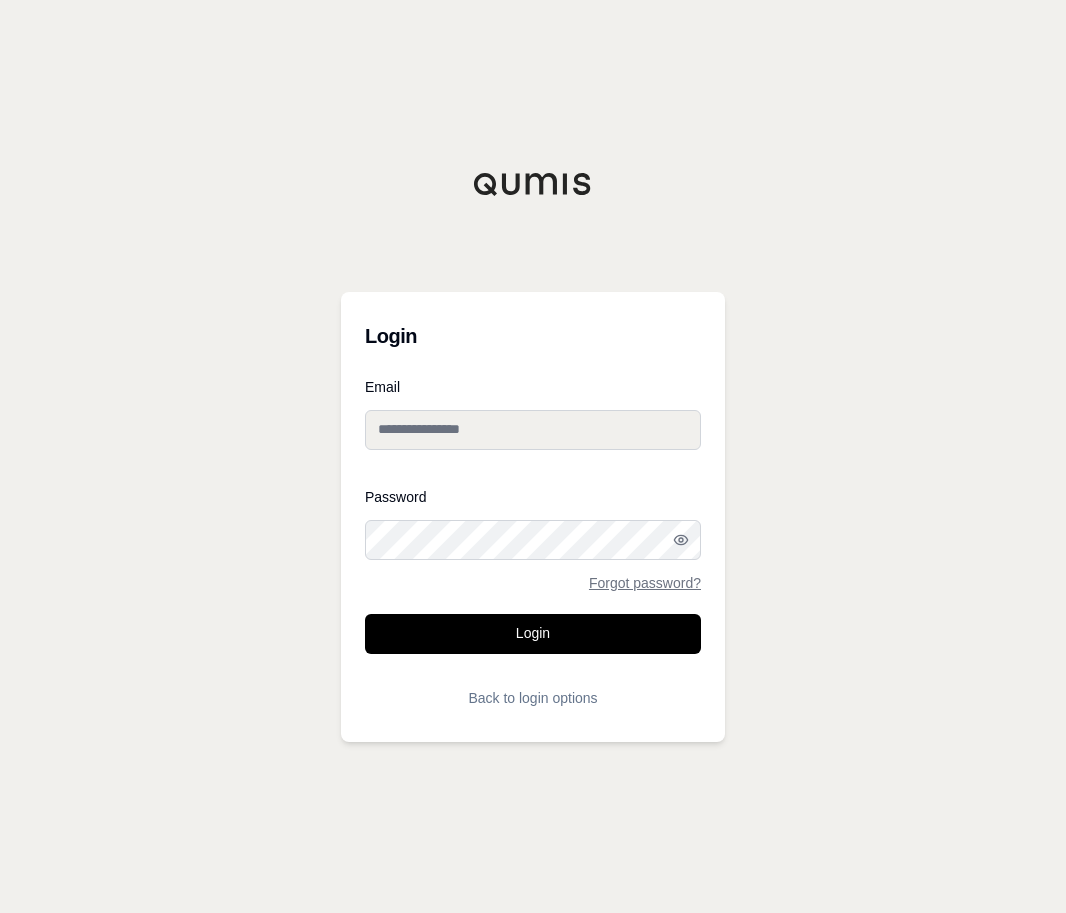 click on "Email" at bounding box center (533, 430) 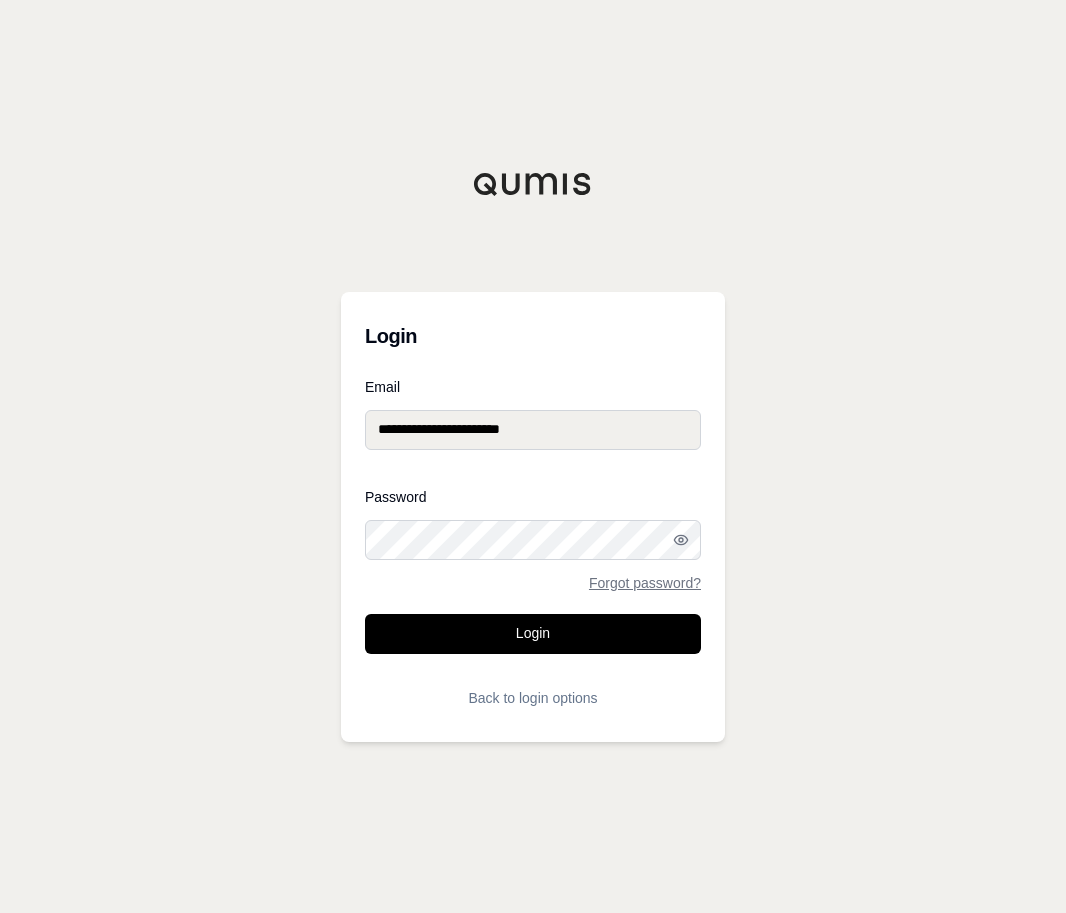 click on "Login" at bounding box center [533, 634] 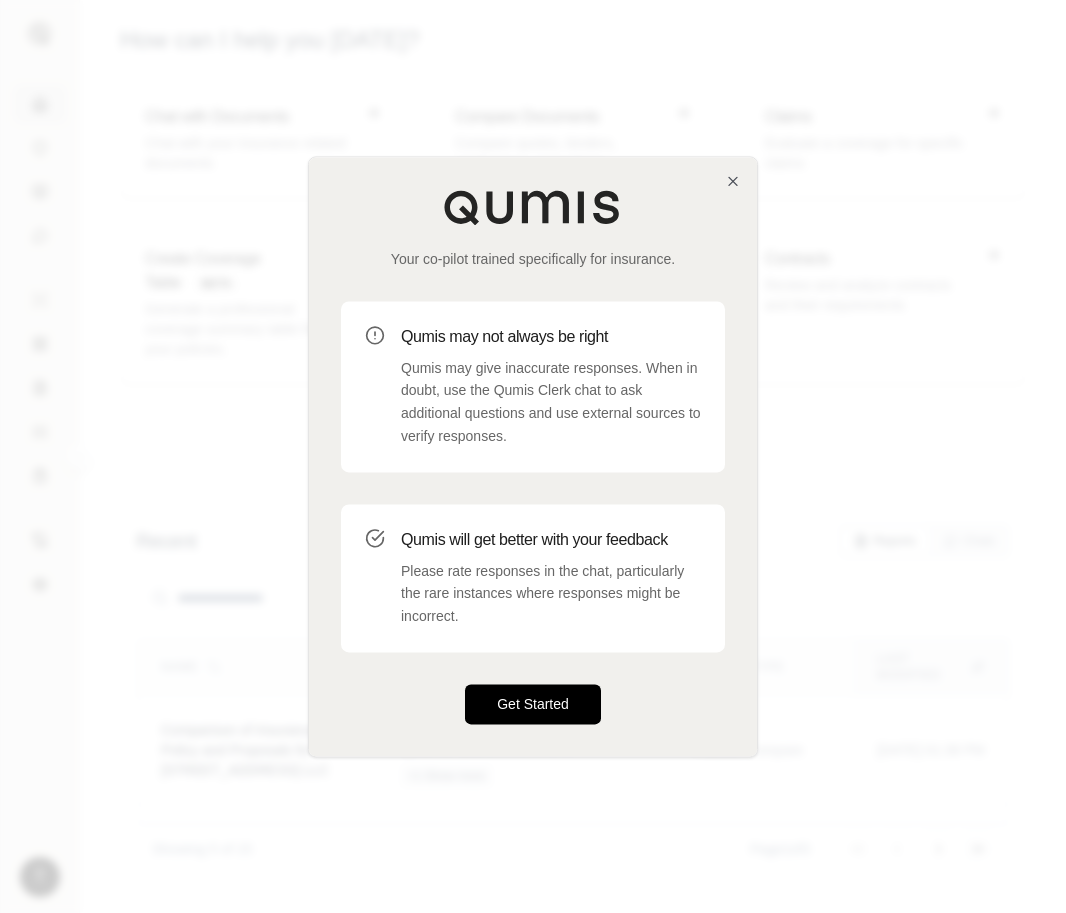 click on "Get Started" at bounding box center (533, 704) 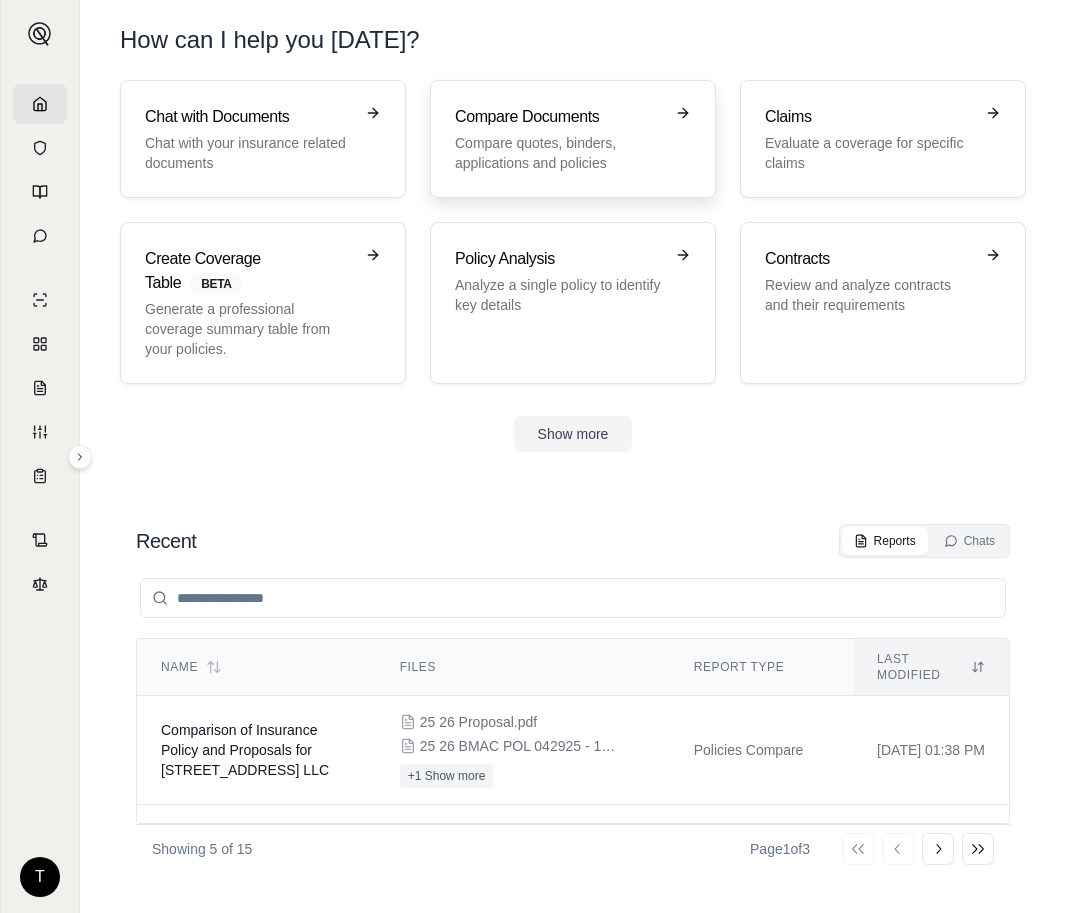 click on "Compare Documents" at bounding box center [559, 117] 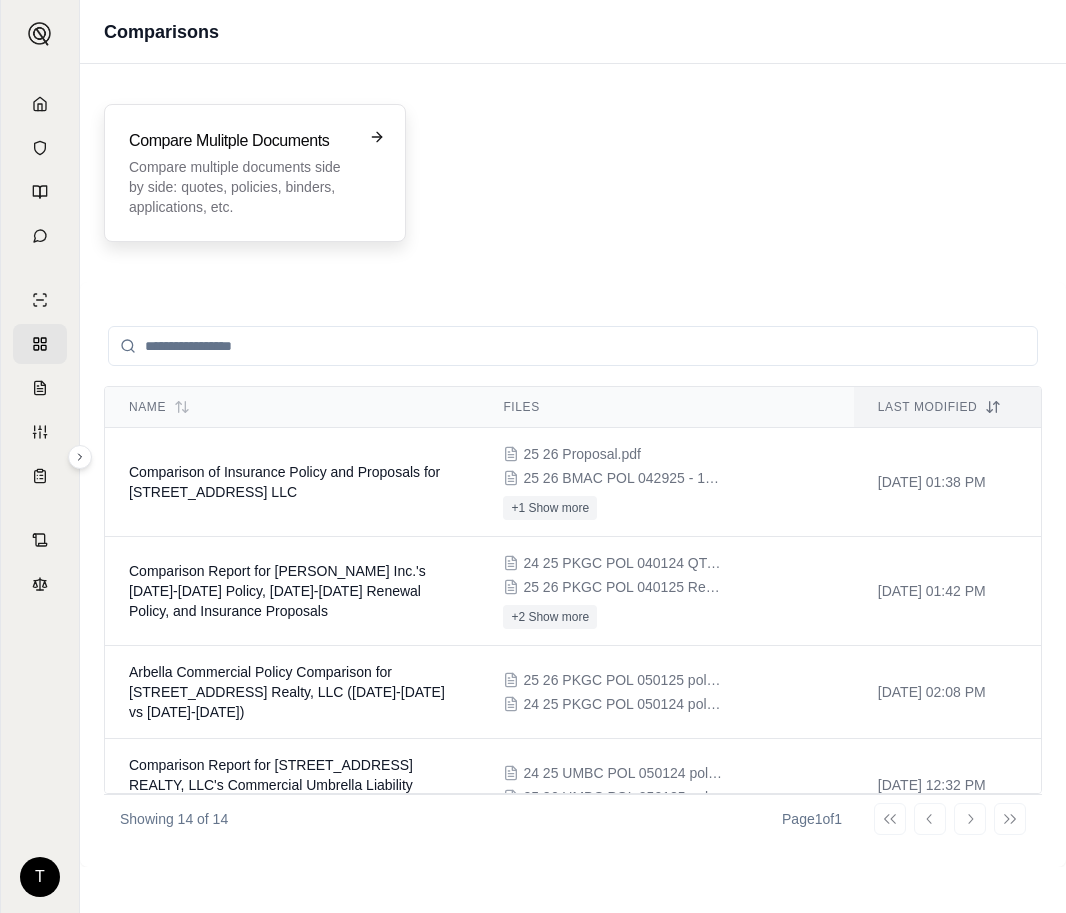 click on "Compare multiple documents side by side: quotes, policies, binders, applications, etc." at bounding box center [241, 187] 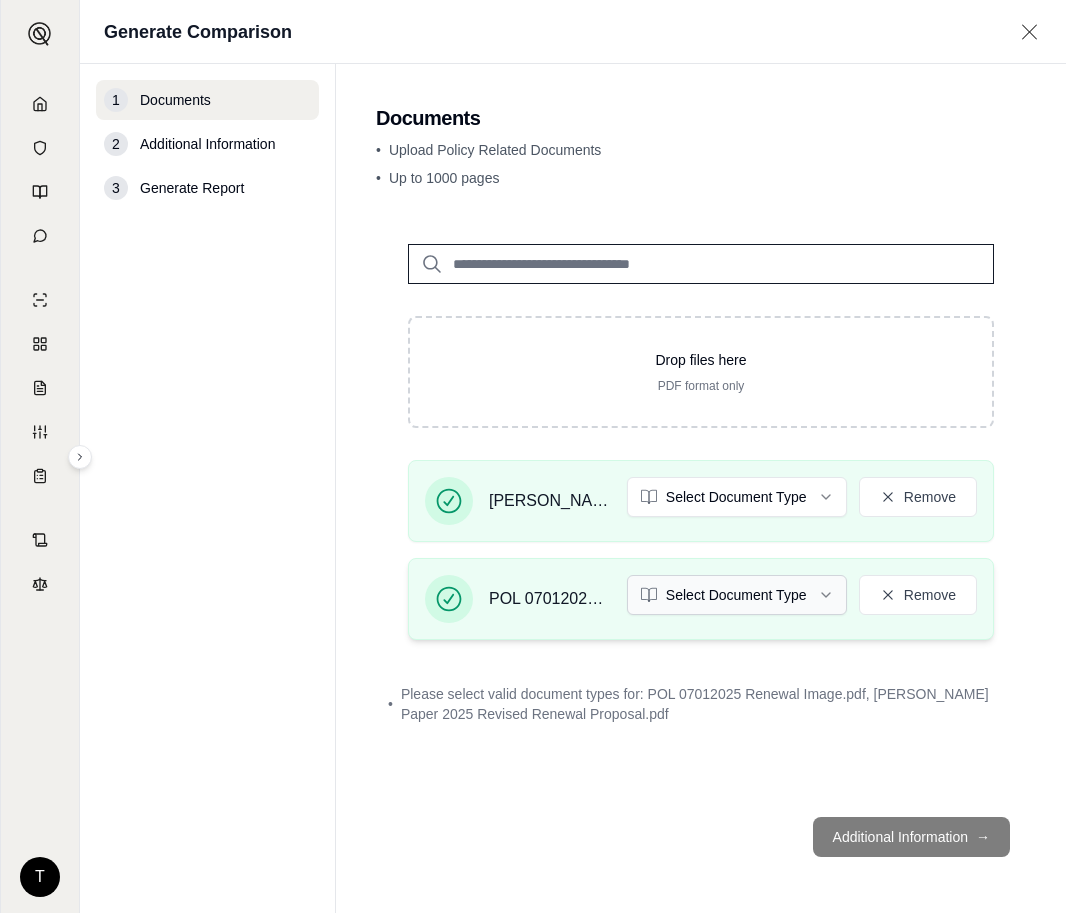 click on "T Generate Comparison 1 Documents 2 Additional Information 3 Generate Report Documents • Upload Policy Related Documents • Up to 1000 pages Drop files here PDF format only [PERSON_NAME] Paper 2025 Revised Renewal Proposal.pdf Select Document Type Remove POL 07012025 Renewal Image.pdf Select Document Type Remove • Please select valid document types for: POL 07012025 Renewal Image.pdf,
[PERSON_NAME] Paper 2025 Revised Renewal Proposal.pdf Additional Information →" at bounding box center [533, 456] 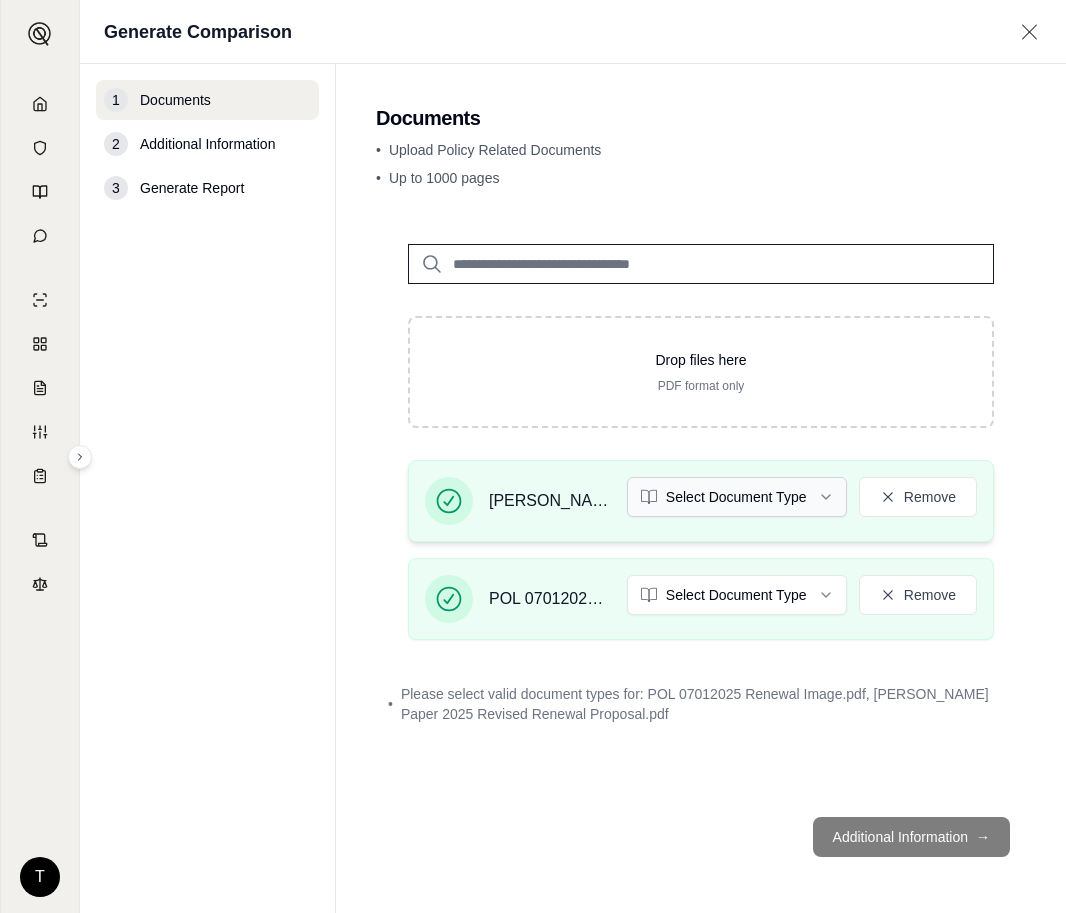 click on "T Generate Comparison 1 Documents 2 Additional Information 3 Generate Report Documents • Upload Policy Related Documents • Up to 1000 pages Drop files here PDF format only [PERSON_NAME] Paper 2025 Revised Renewal Proposal.pdf Select Document Type Remove POL 07012025 Renewal Image.pdf Select Document Type Remove • Please select valid document types for: POL 07012025 Renewal Image.pdf,
[PERSON_NAME] Paper 2025 Revised Renewal Proposal.pdf Additional Information →" at bounding box center (533, 456) 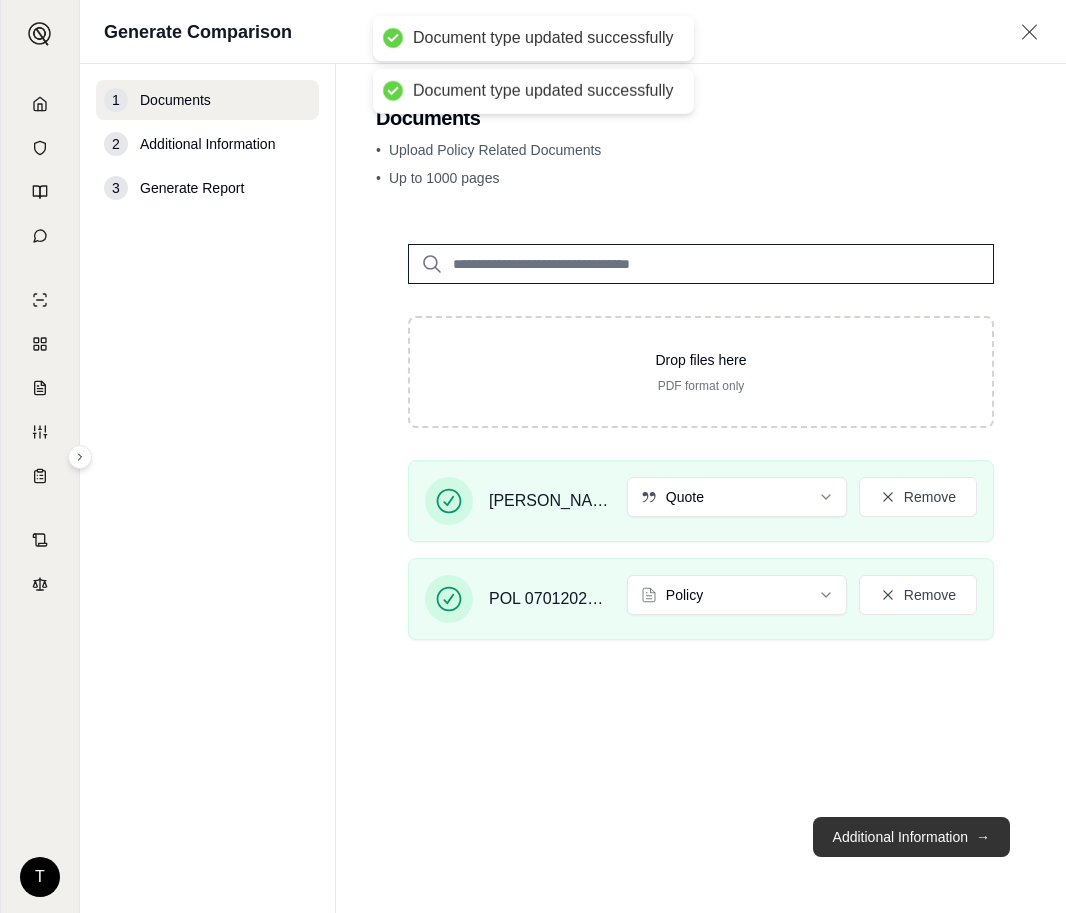 click on "Additional Information →" at bounding box center (911, 837) 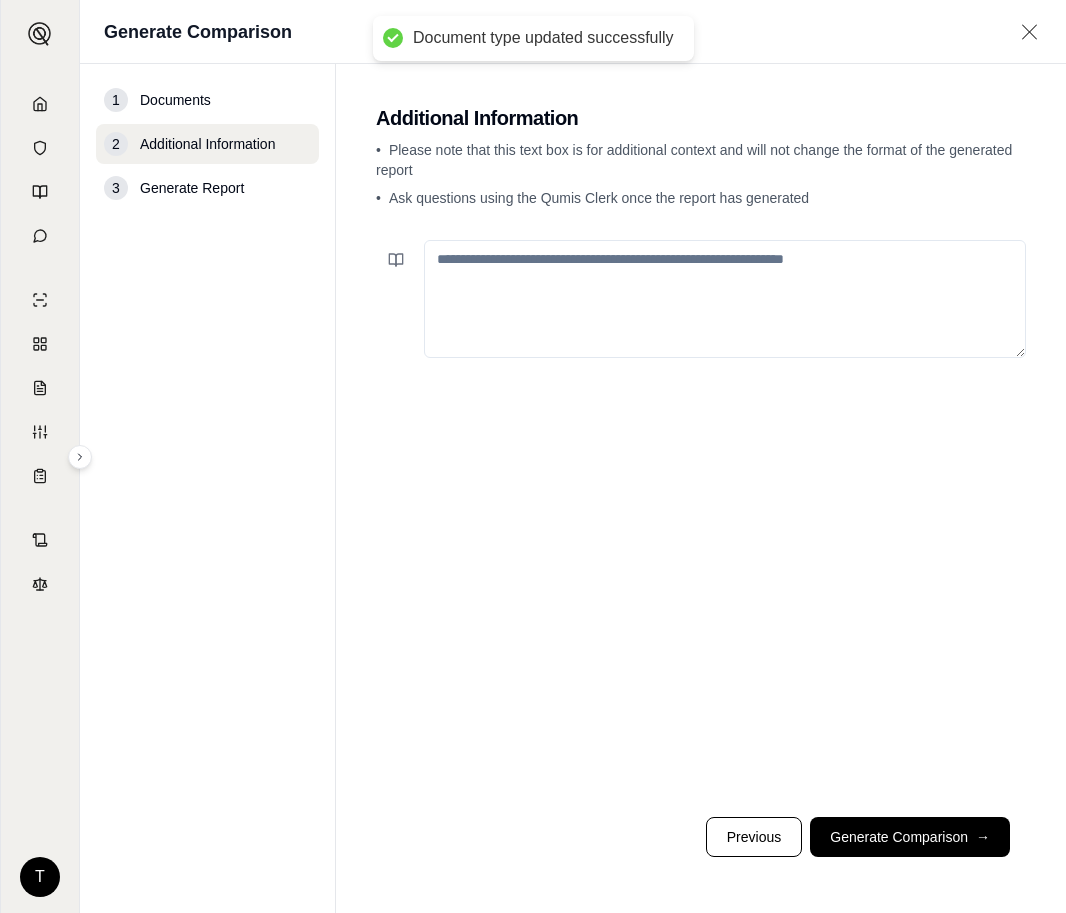 click at bounding box center [725, 299] 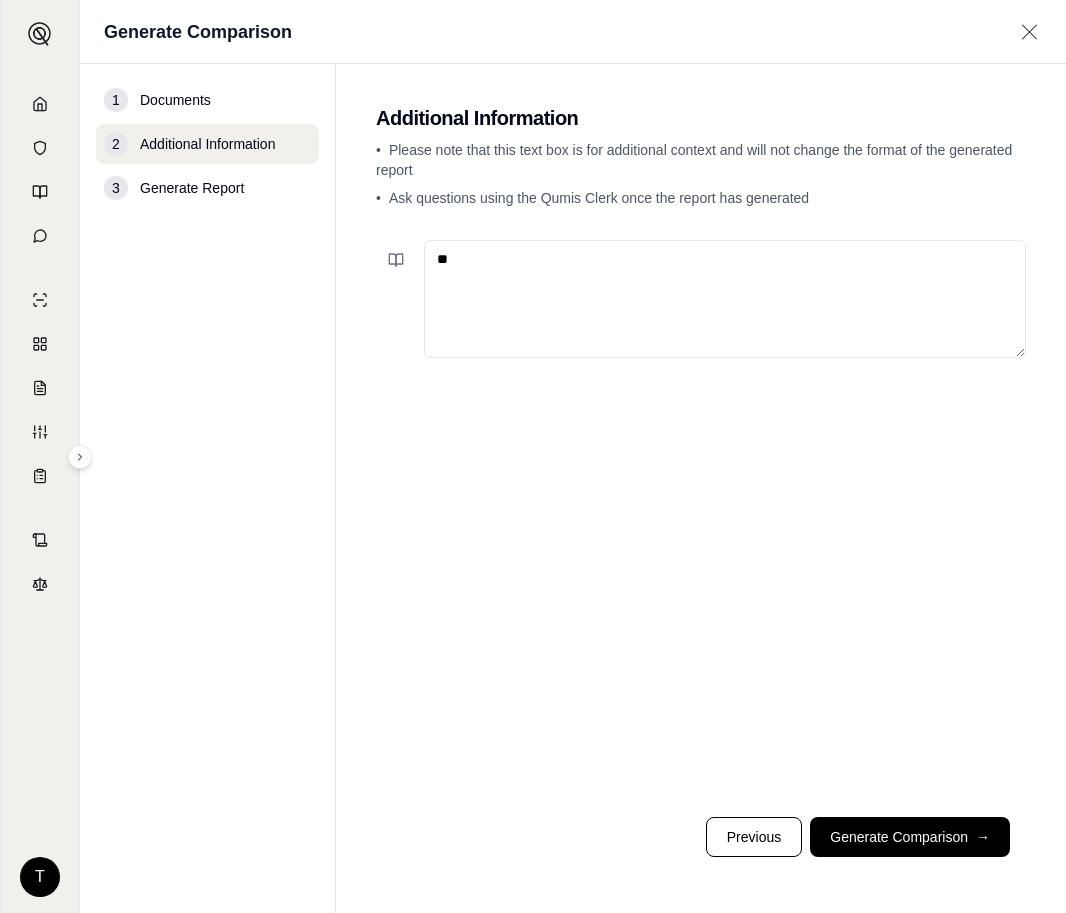 type on "*" 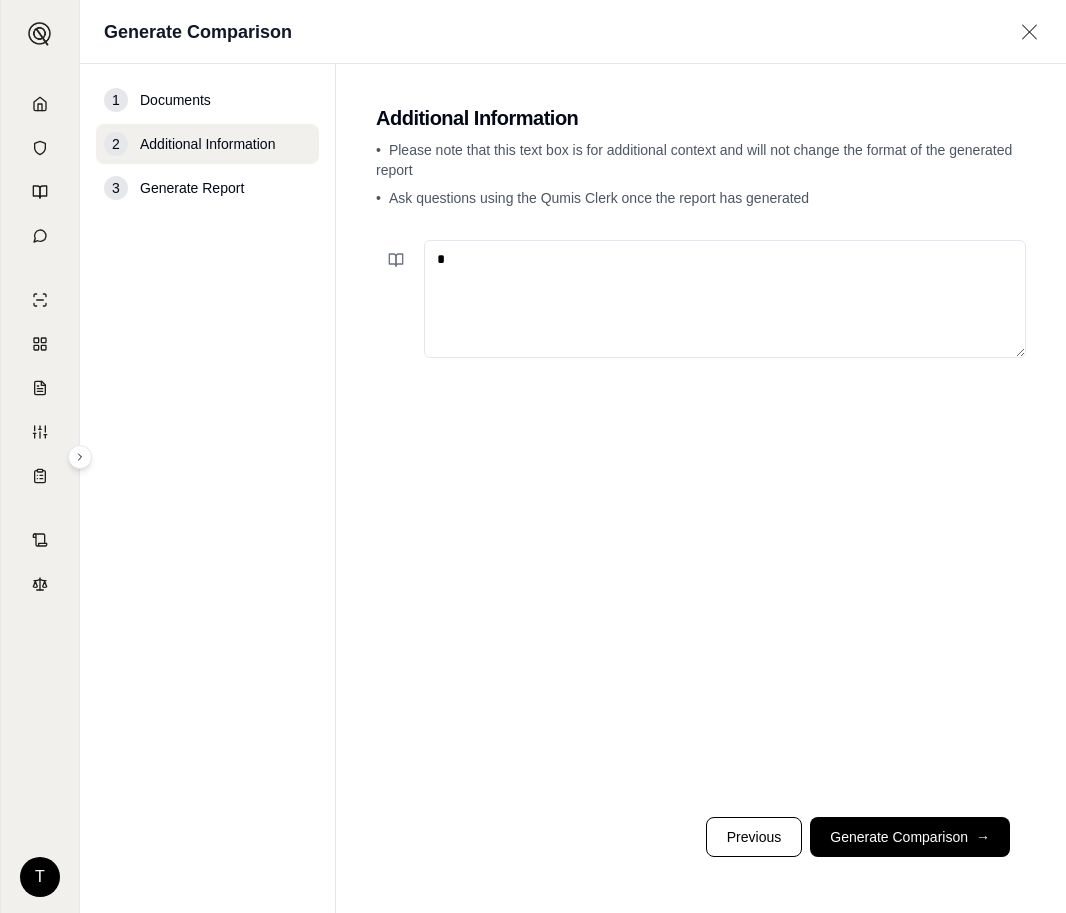 type 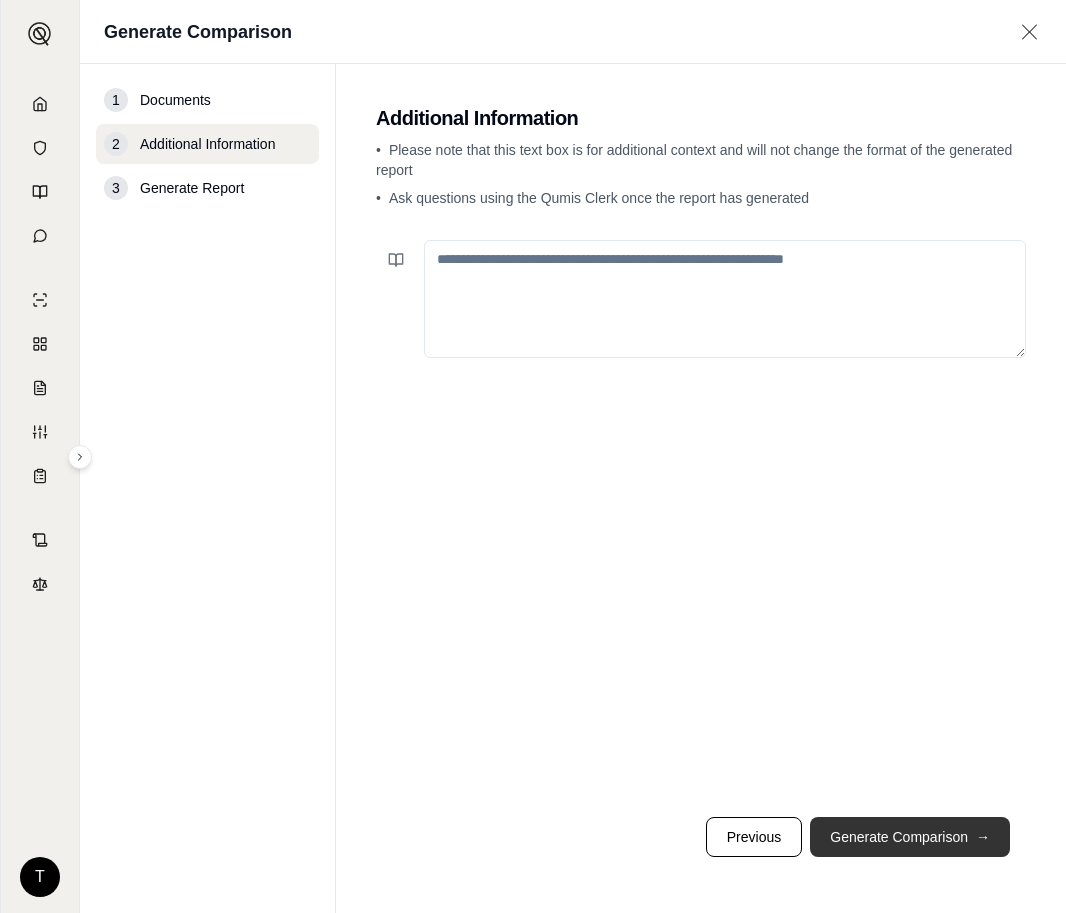 click on "Generate Comparison →" at bounding box center [910, 837] 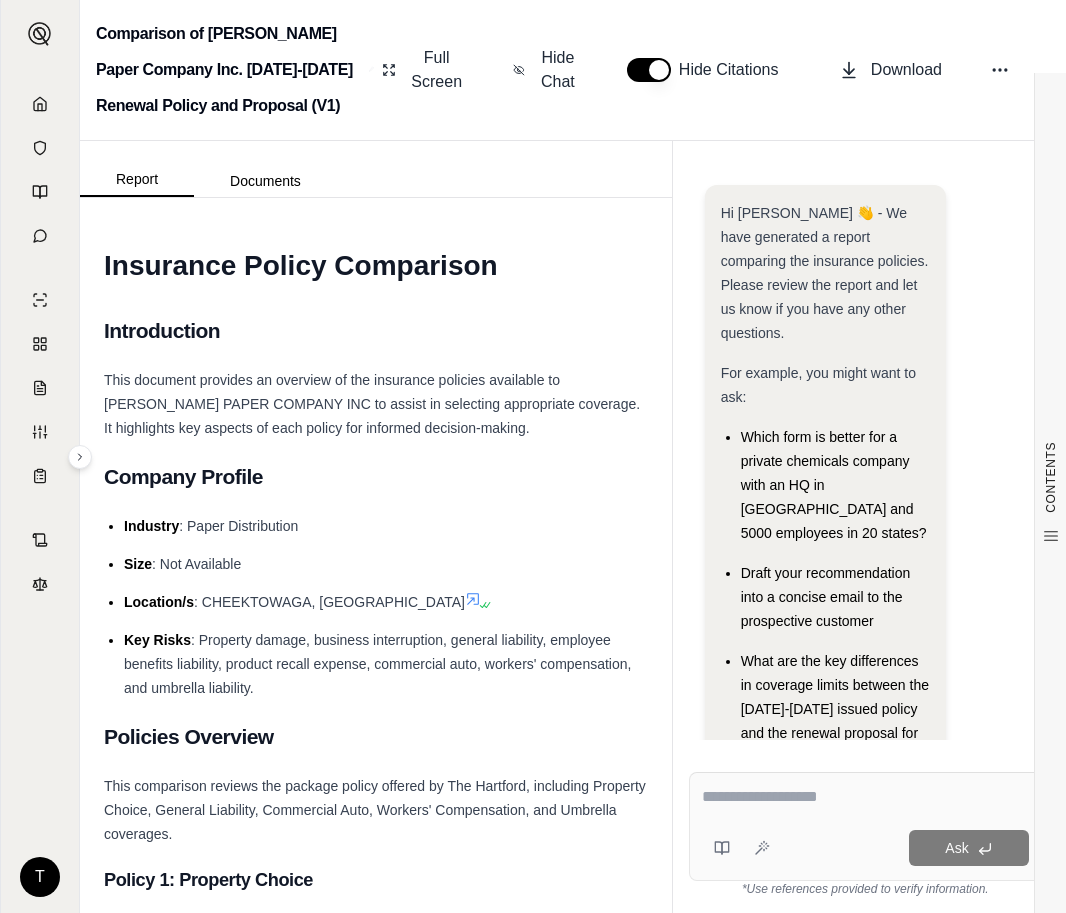 scroll, scrollTop: 0, scrollLeft: 0, axis: both 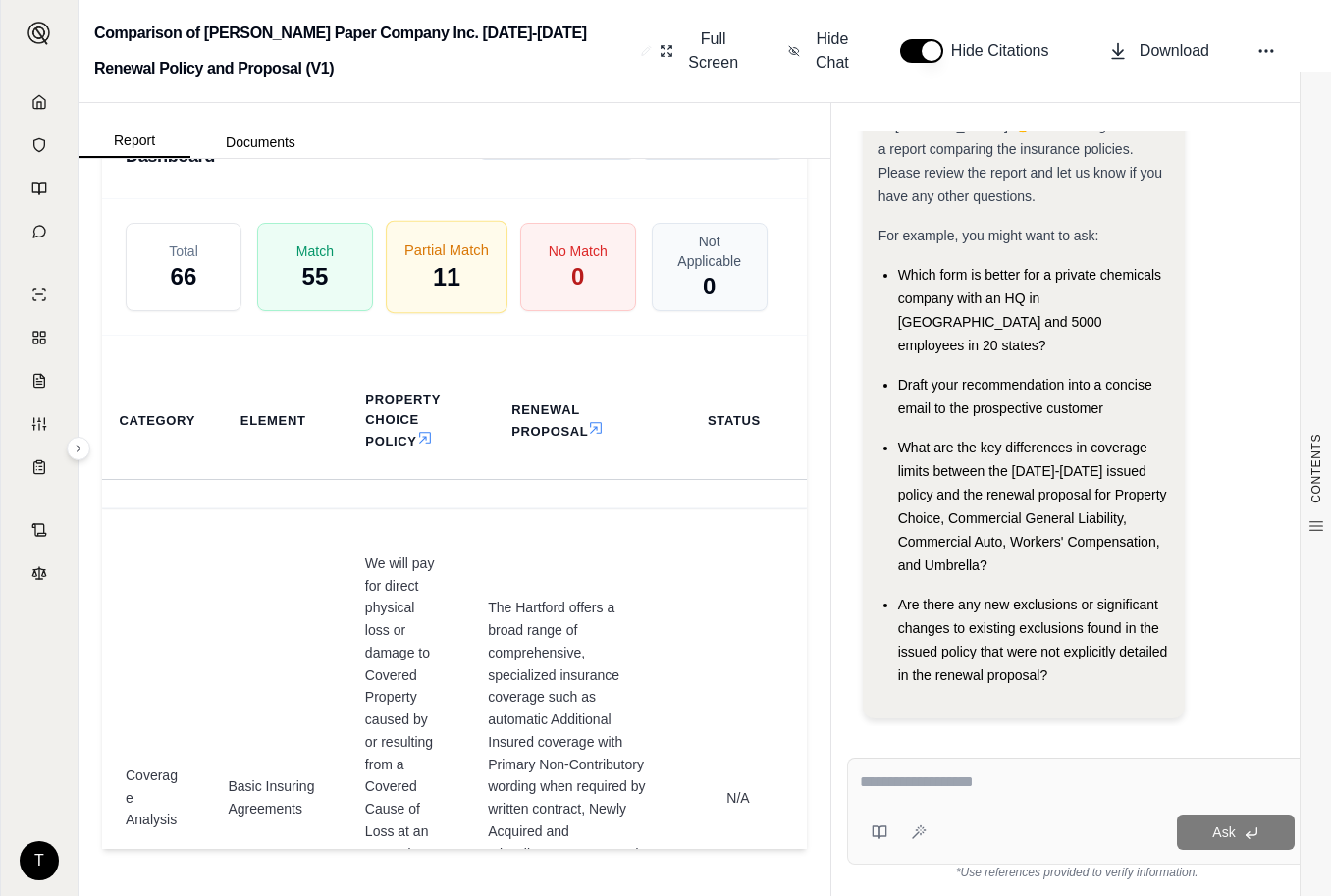 click on "11" at bounding box center (447, 278) 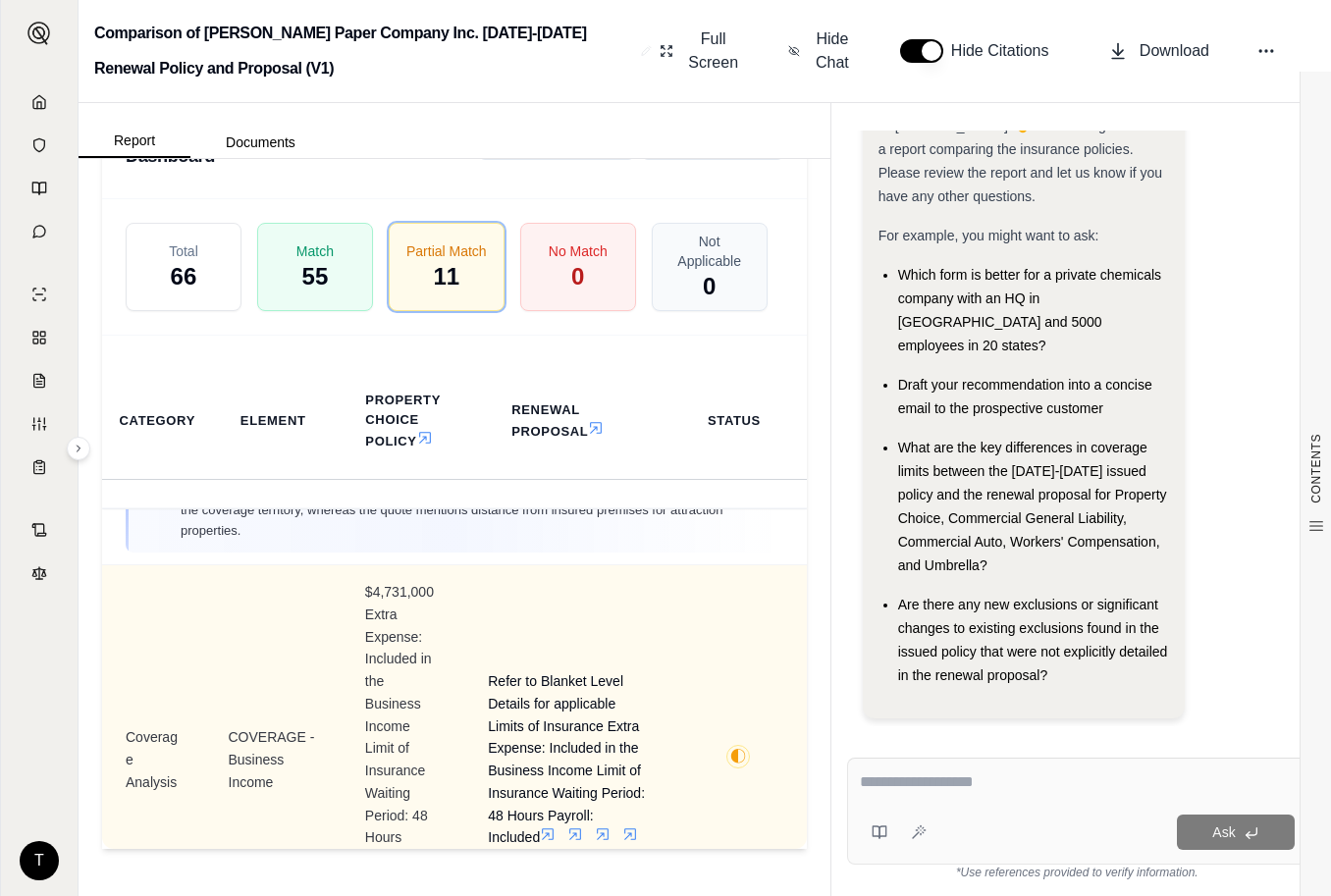 scroll, scrollTop: 589, scrollLeft: 0, axis: vertical 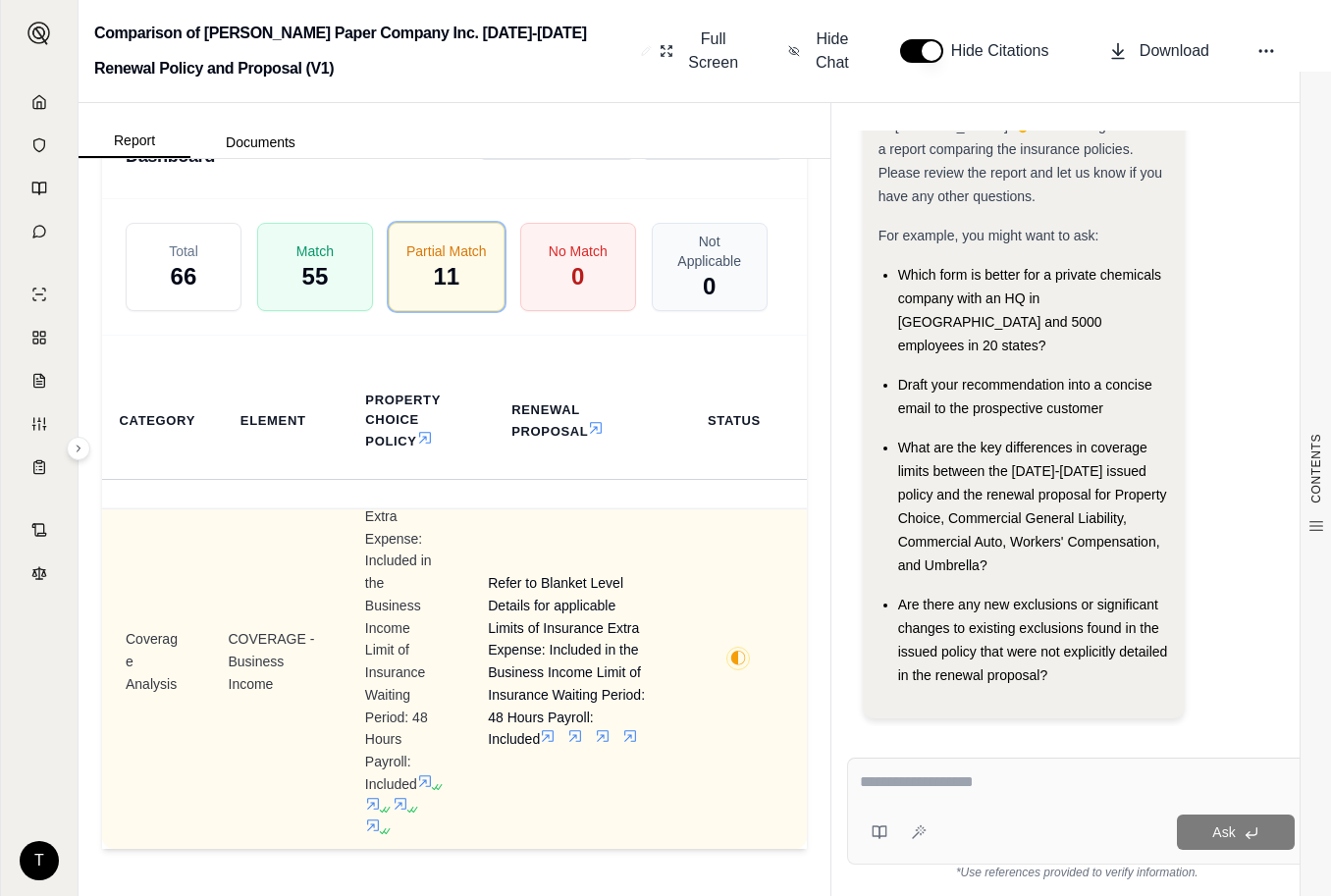 click 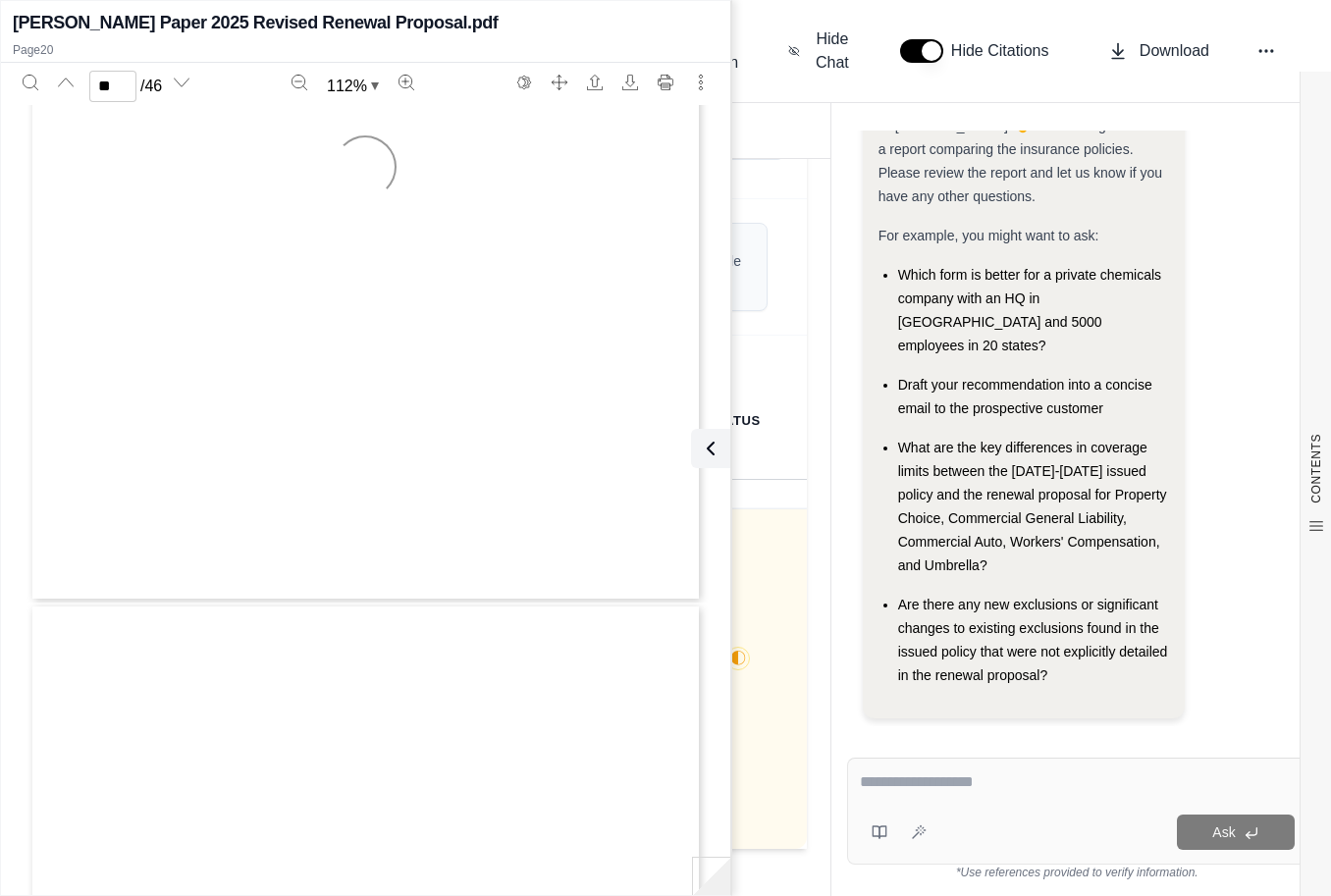 type on "**" 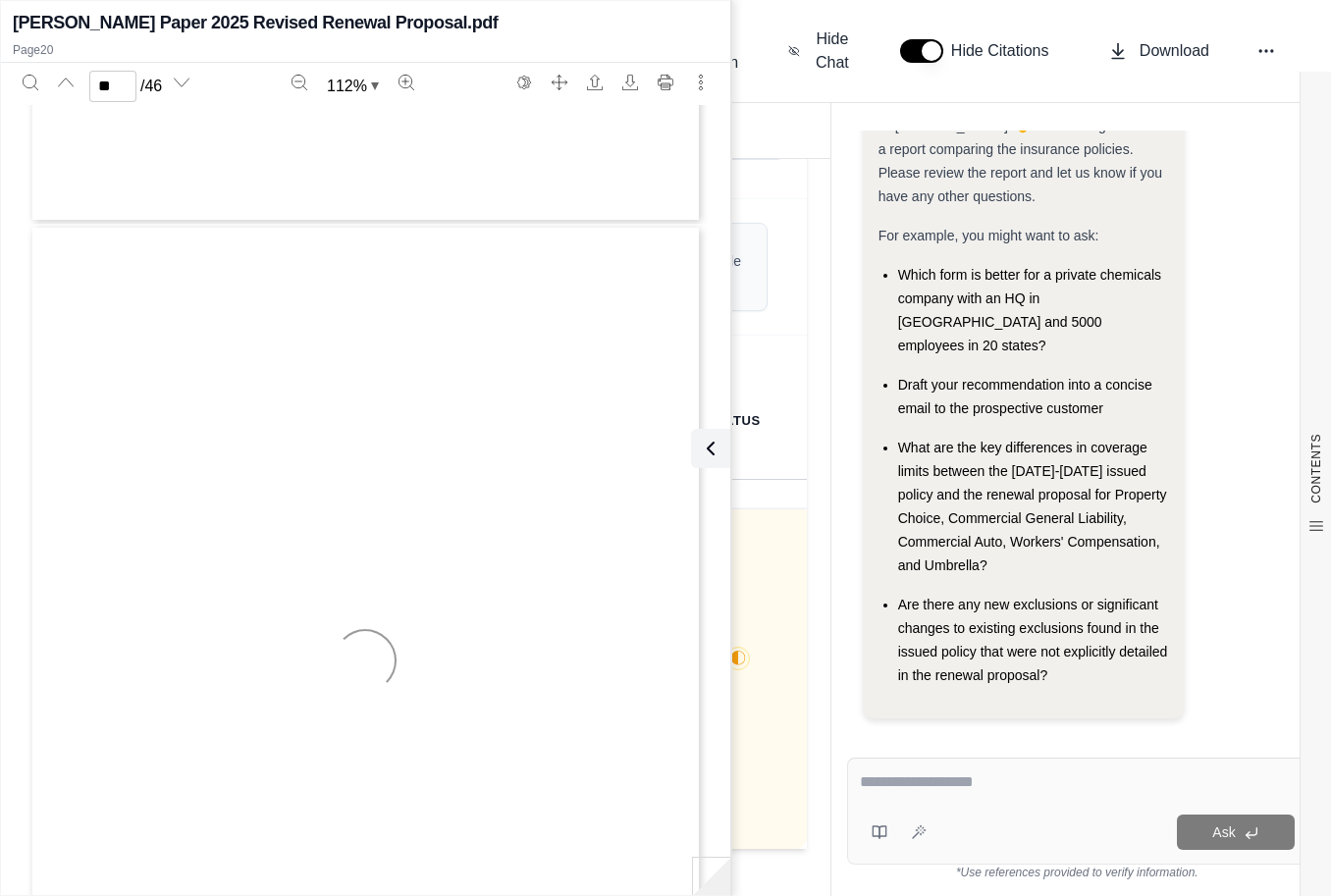 scroll, scrollTop: 16577, scrollLeft: 0, axis: vertical 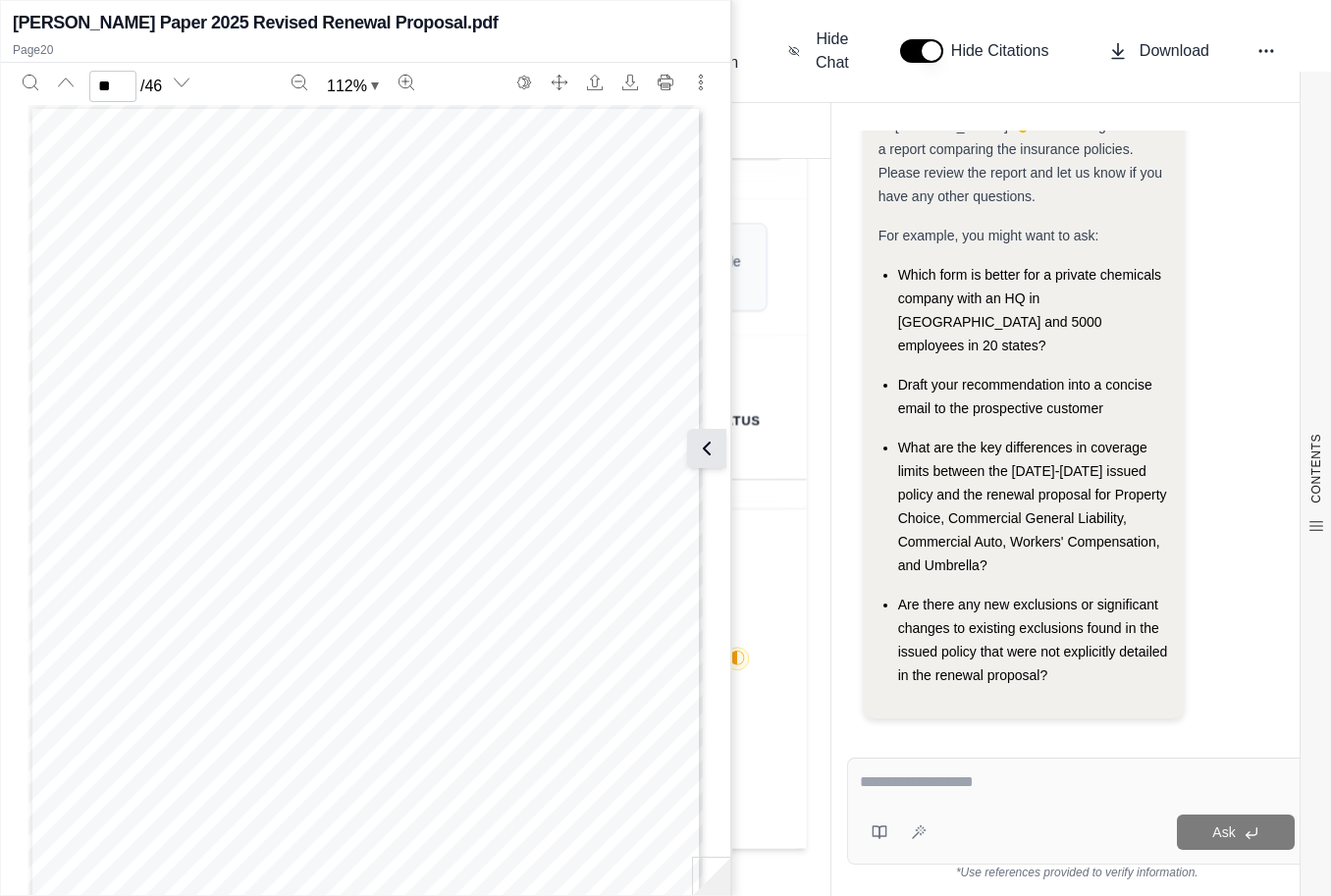 click 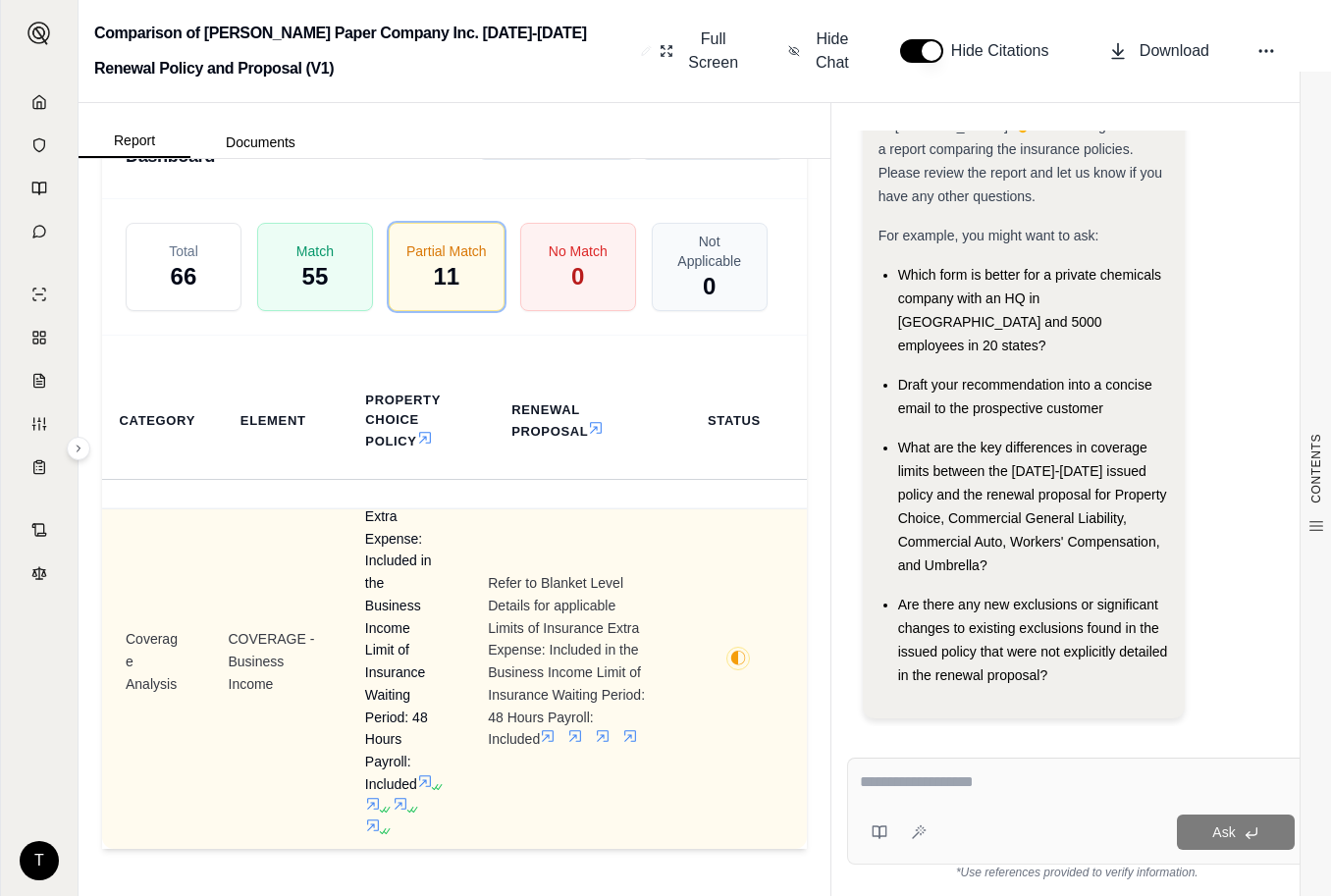 click 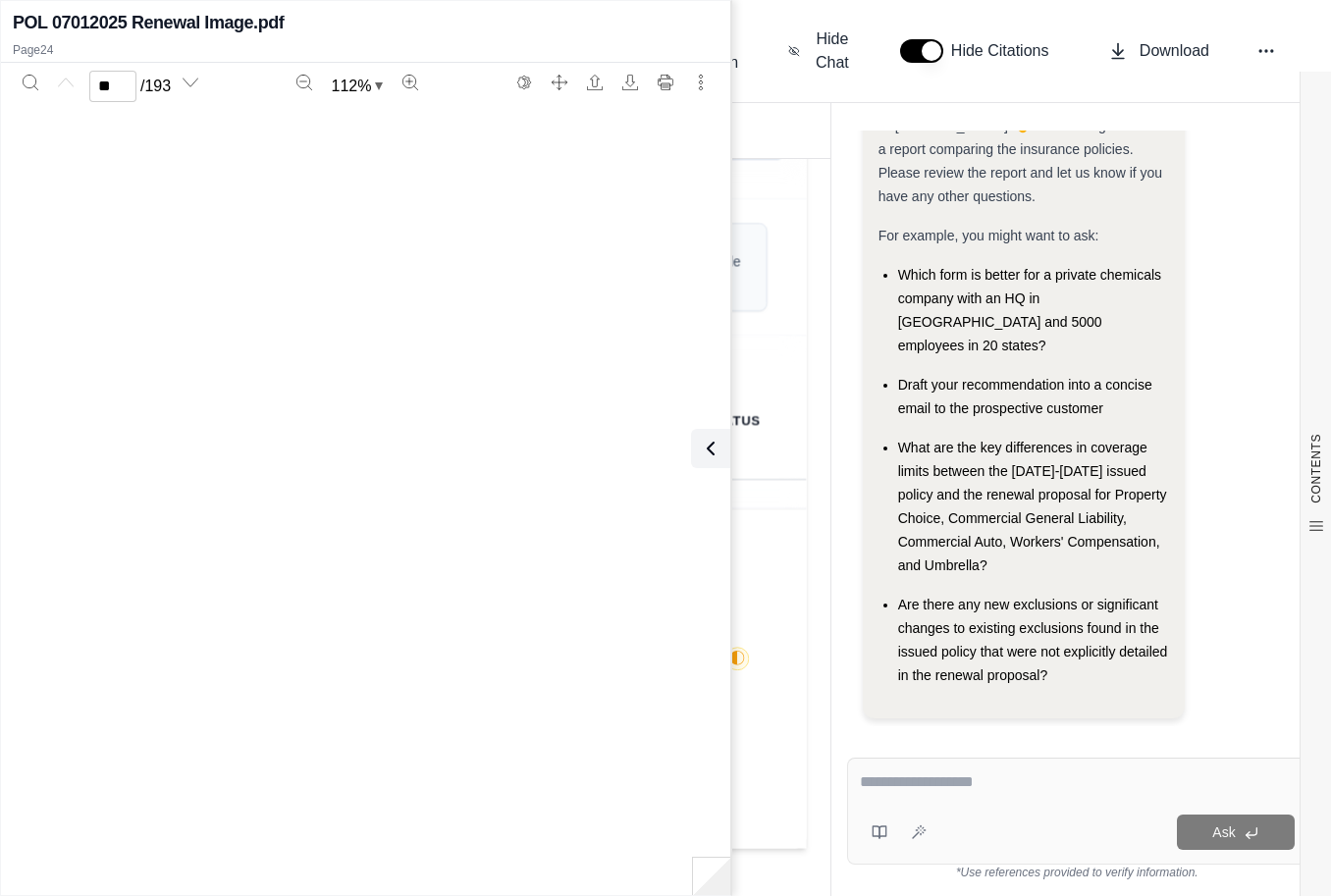 type on "**" 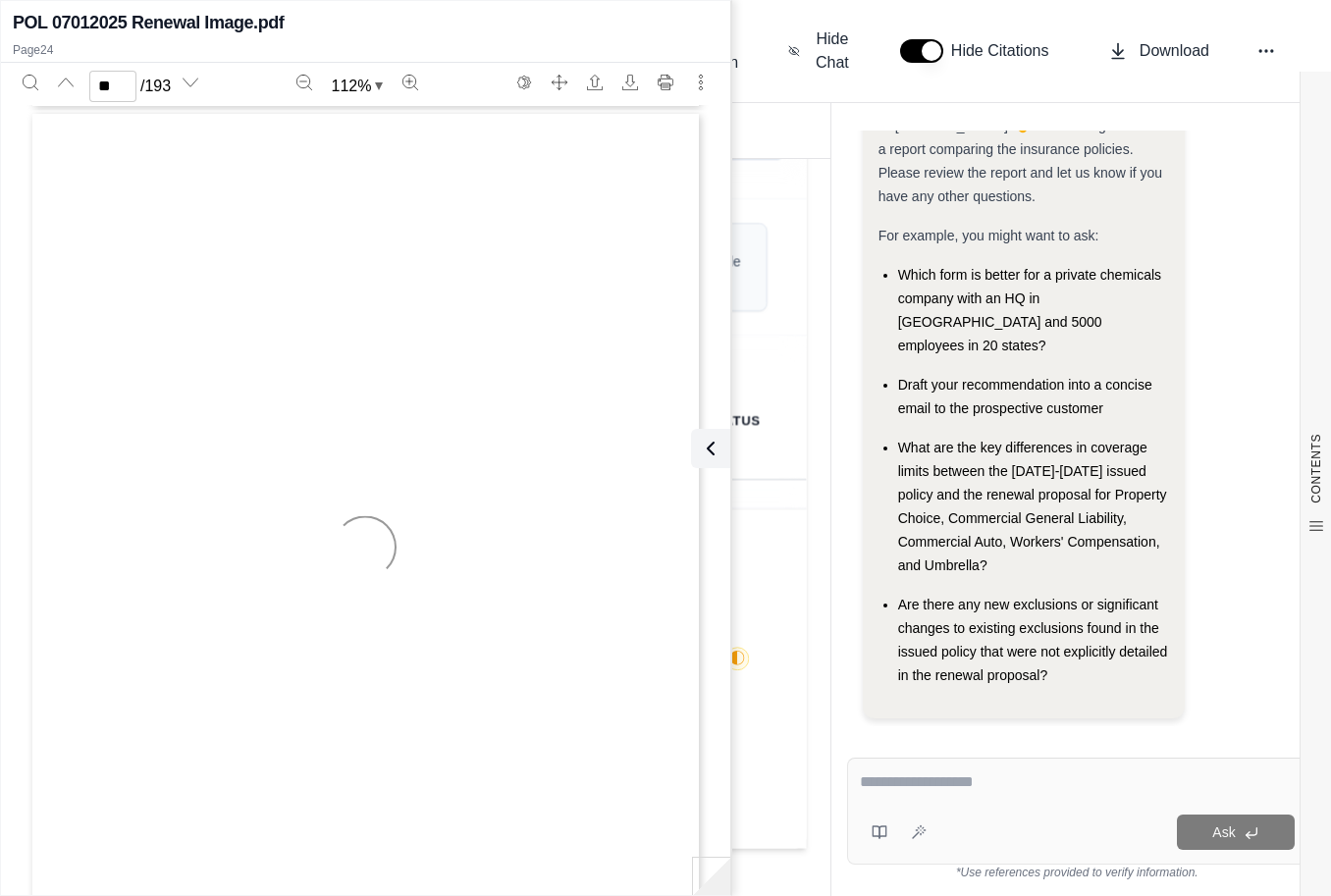 scroll, scrollTop: 20067, scrollLeft: 0, axis: vertical 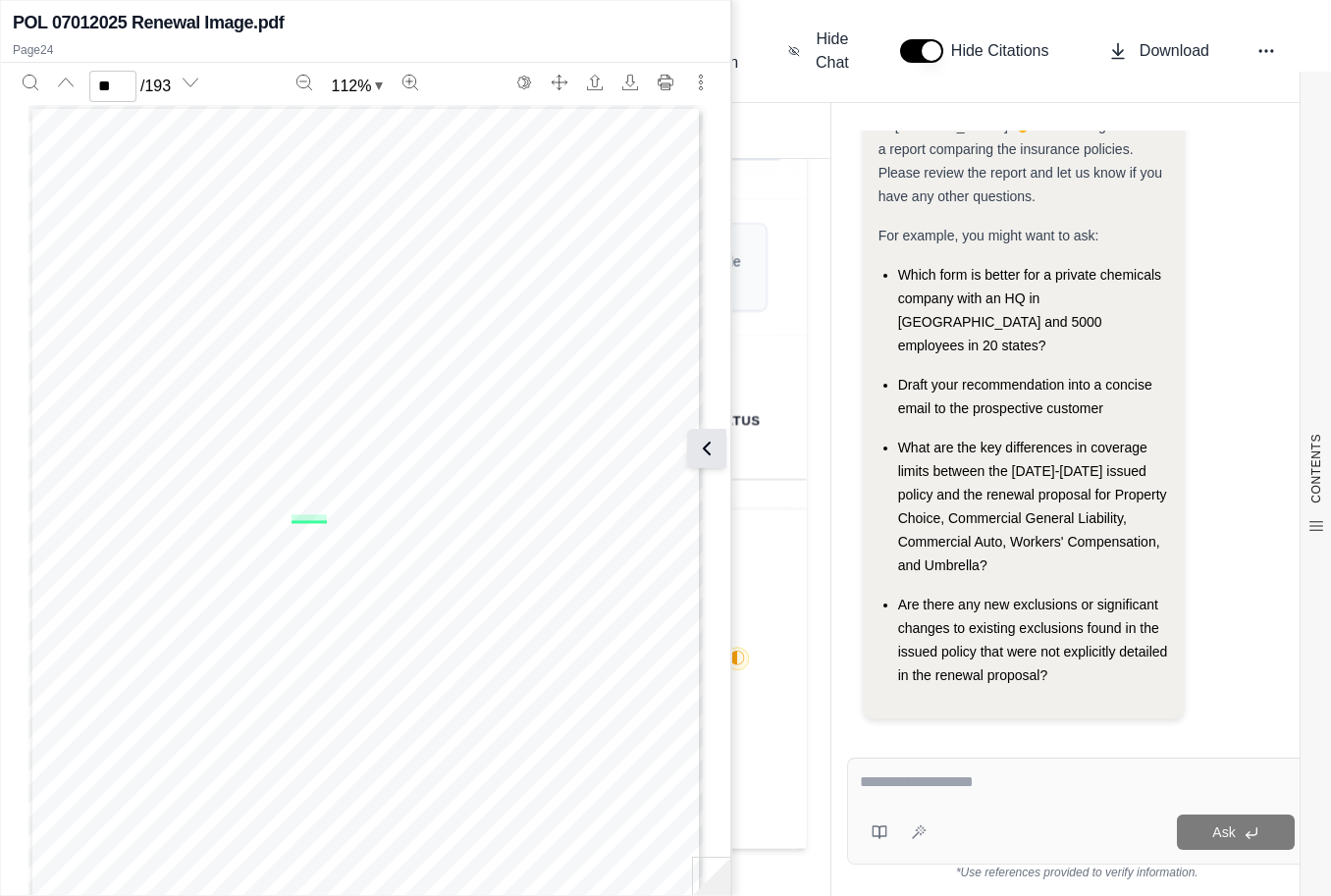 click 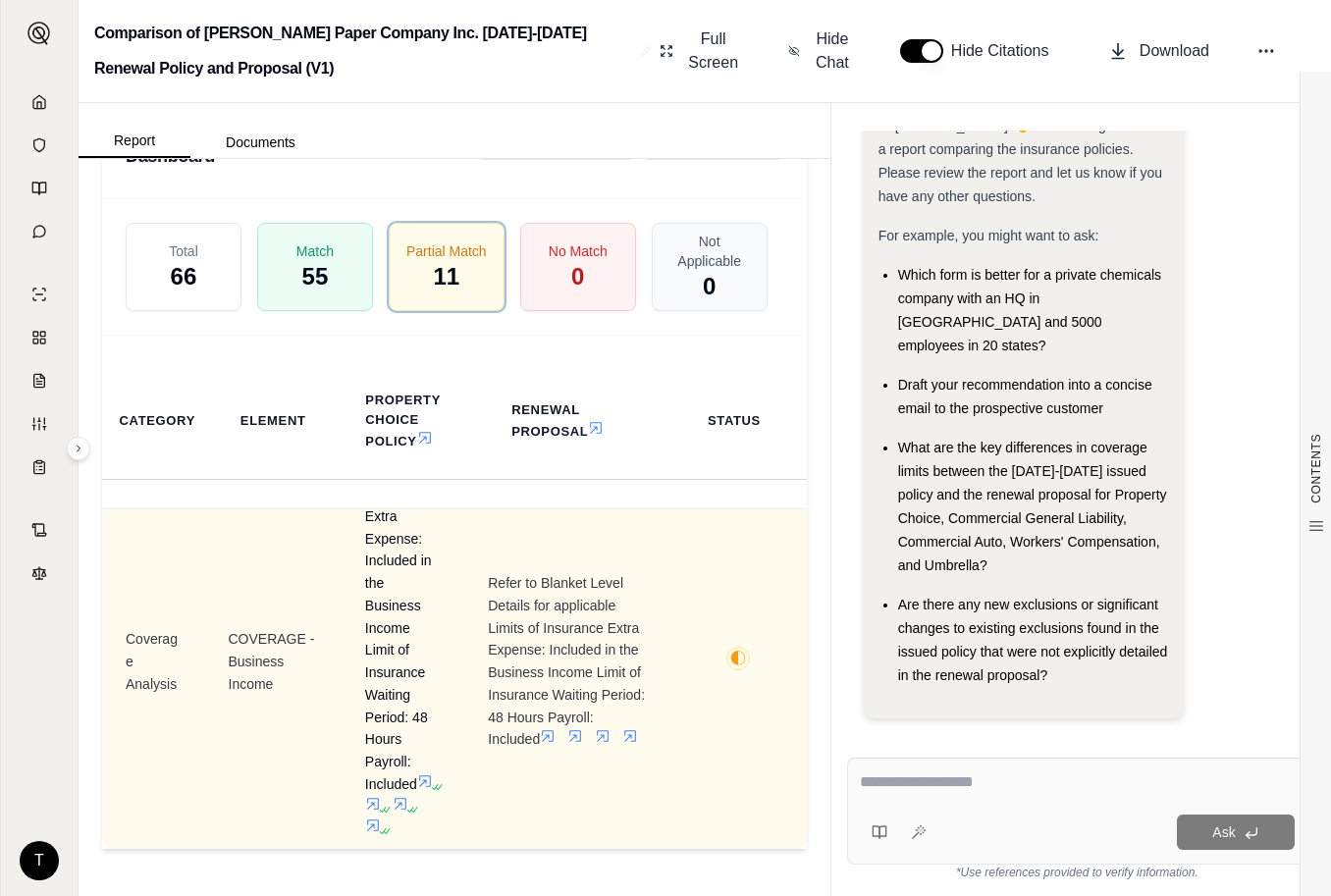 click 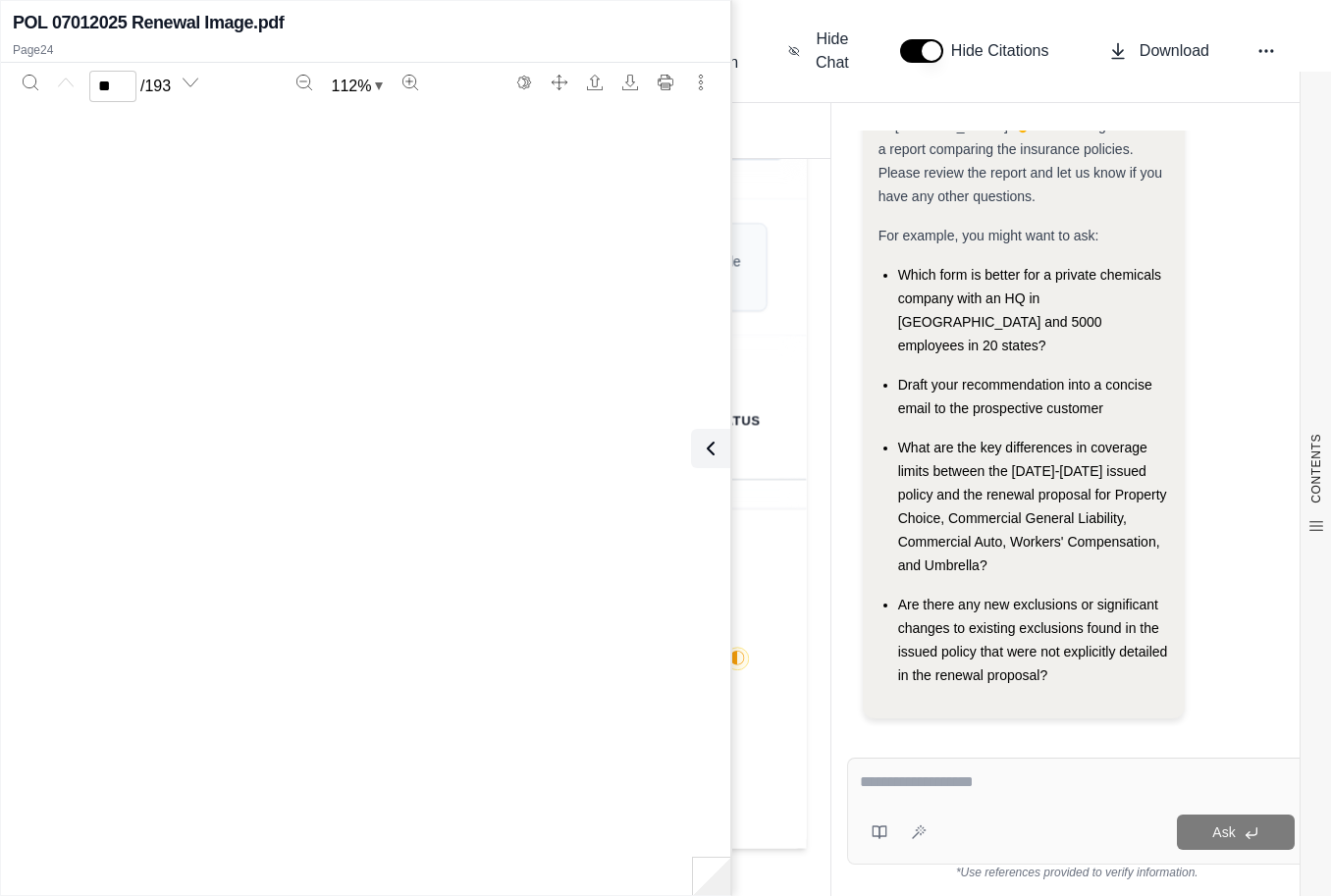 type on "**" 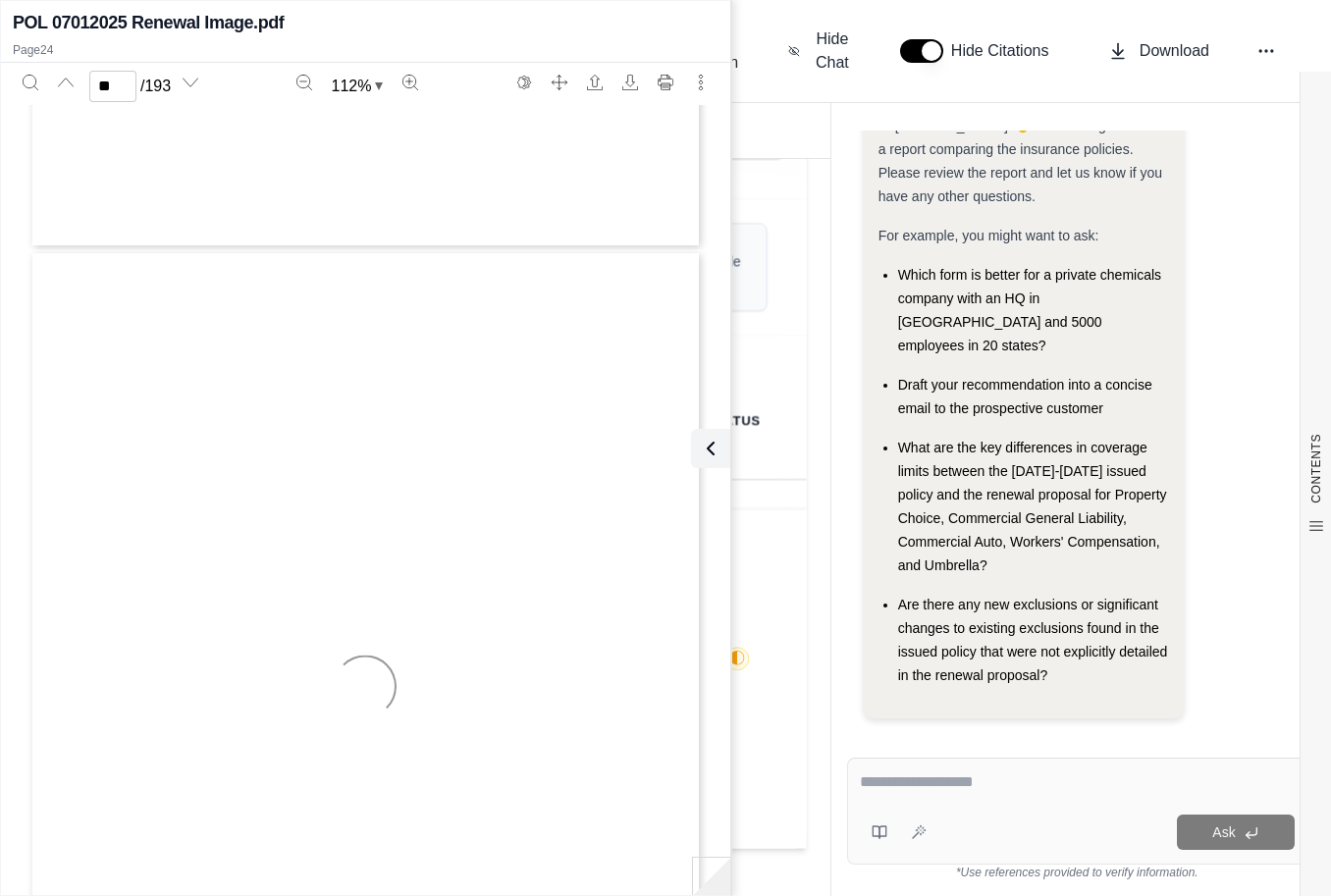 scroll, scrollTop: 20067, scrollLeft: 0, axis: vertical 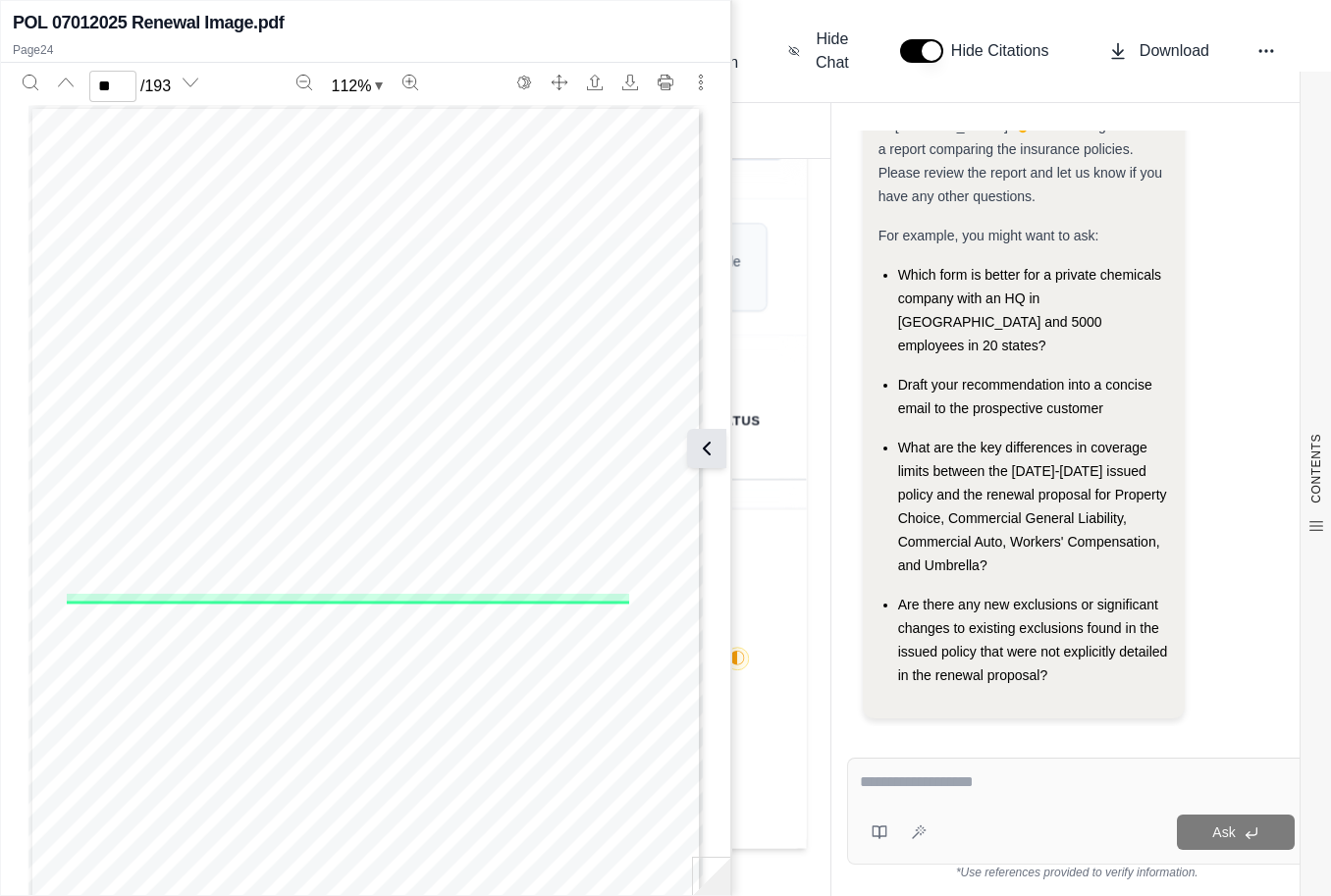click 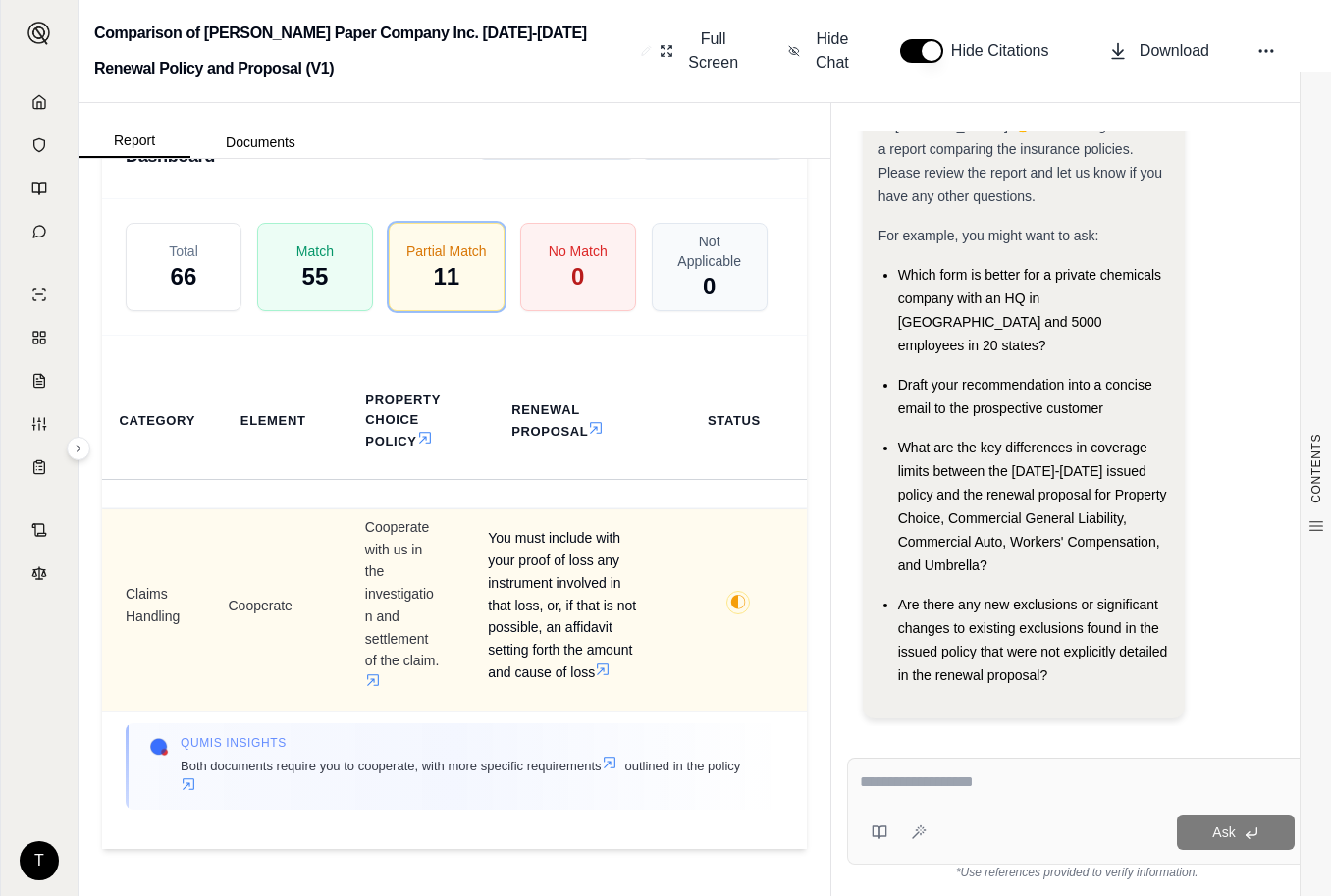 scroll, scrollTop: 4084, scrollLeft: 0, axis: vertical 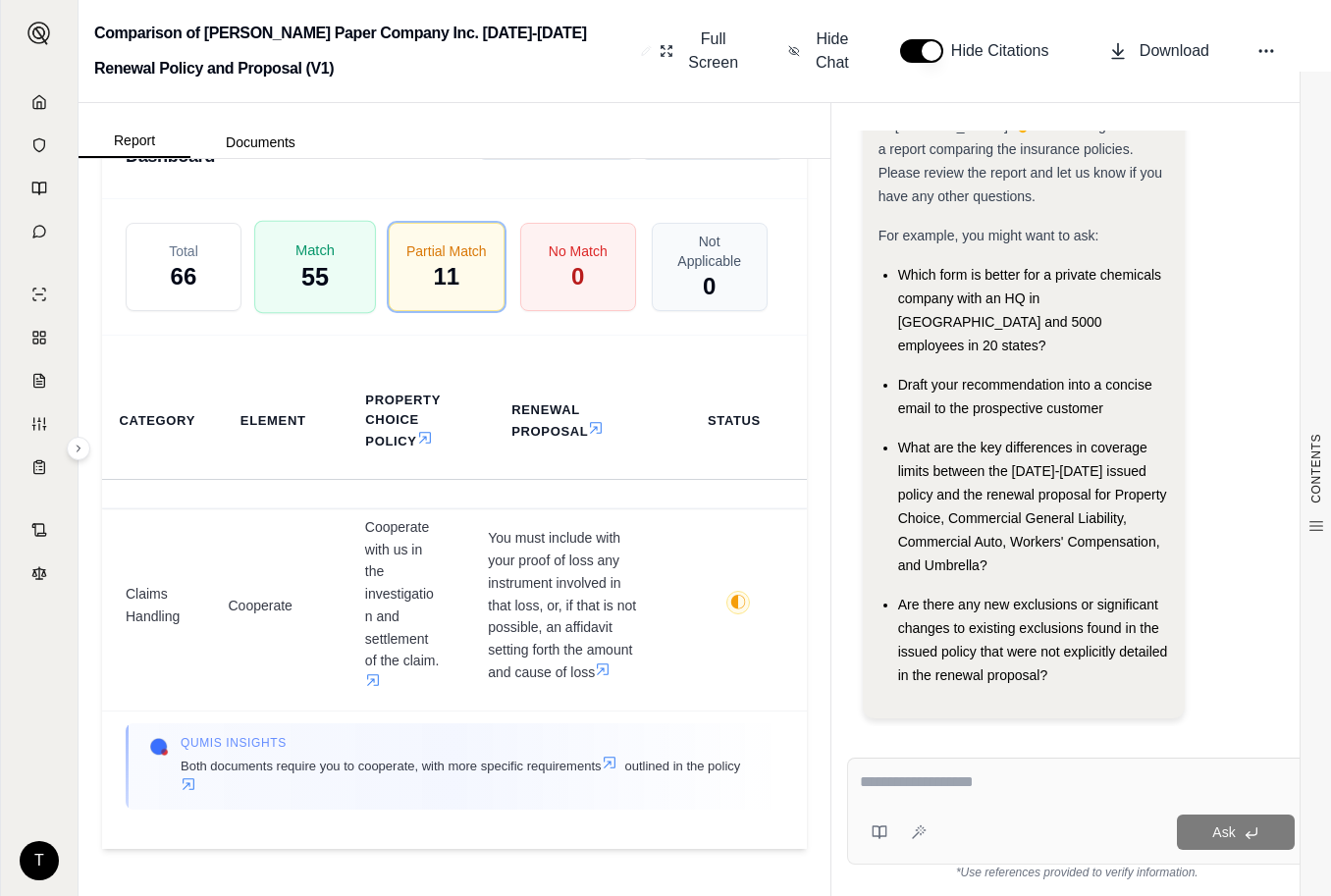 click on "Match 55" at bounding box center [315, 267] 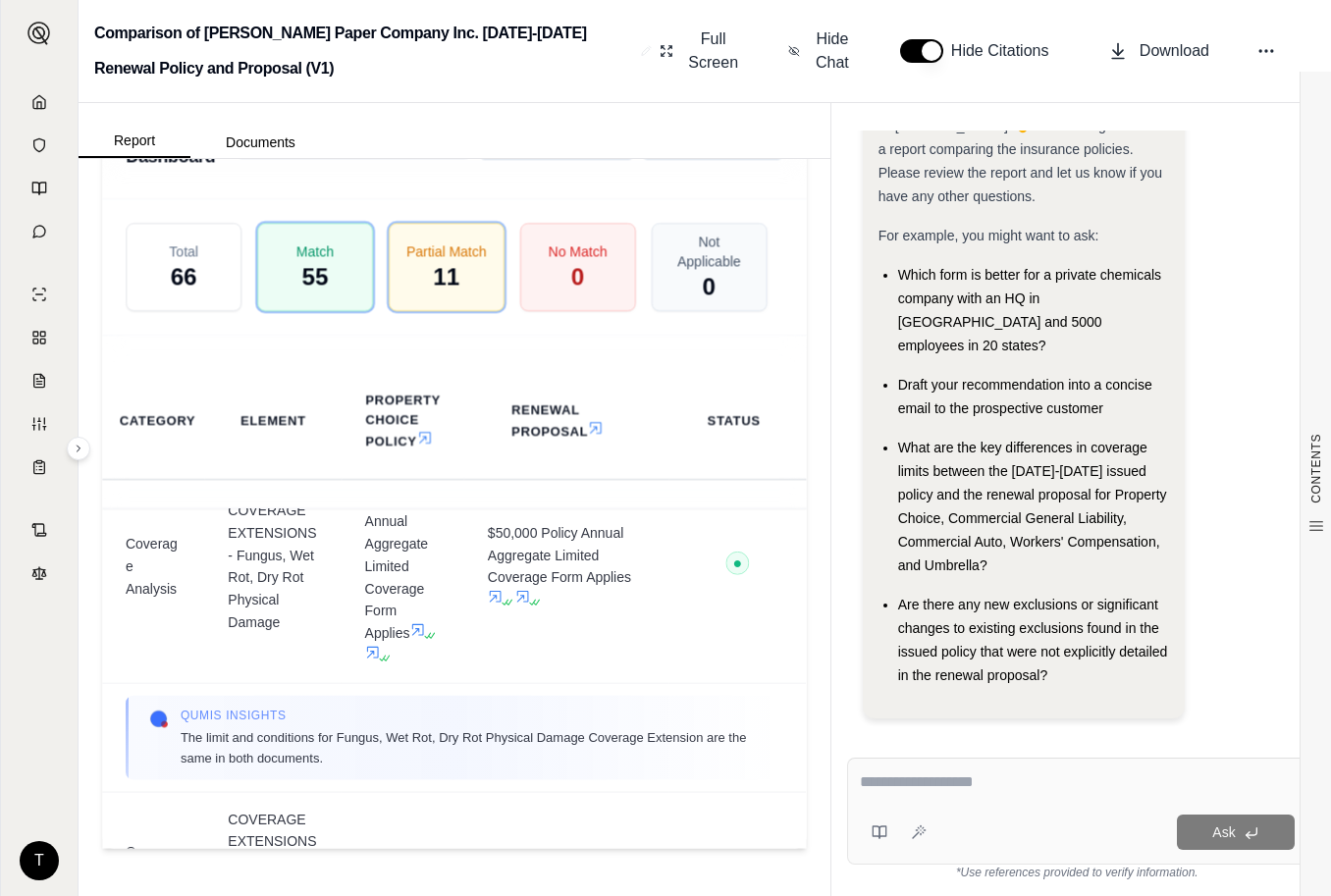 drag, startPoint x: 848, startPoint y: 774, endPoint x: 877, endPoint y: 775, distance: 29.017236 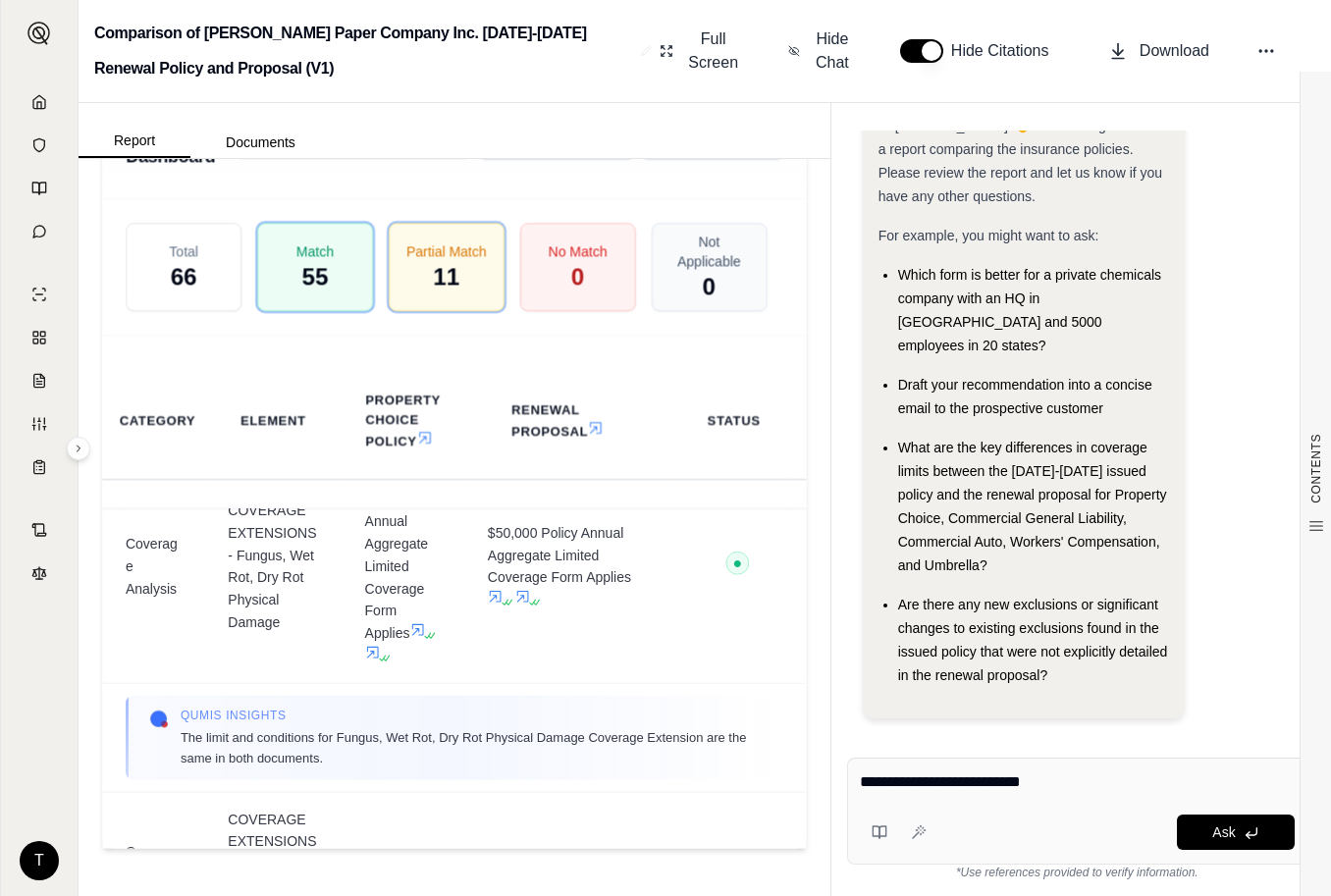 type on "**********" 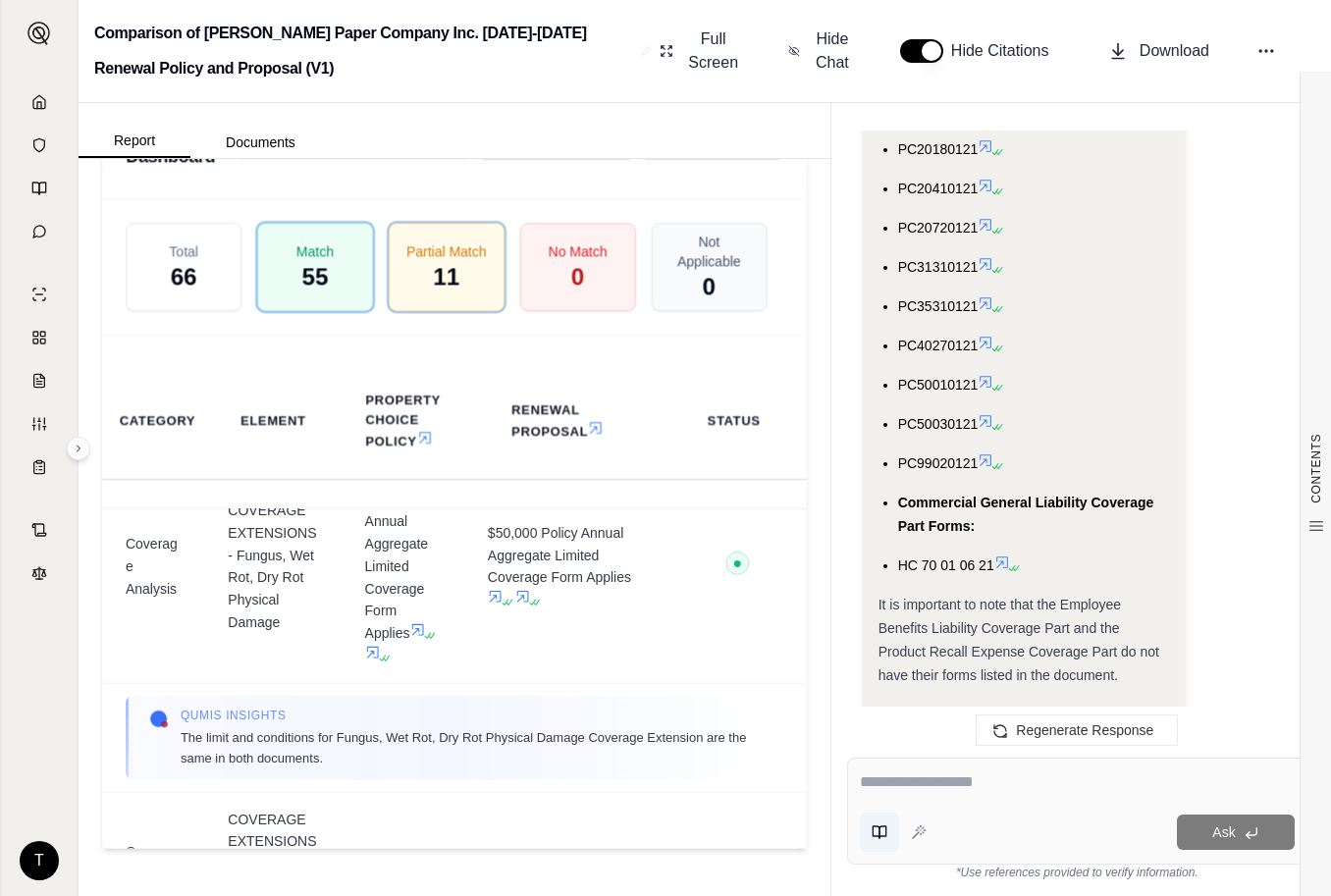 scroll, scrollTop: 3548, scrollLeft: 0, axis: vertical 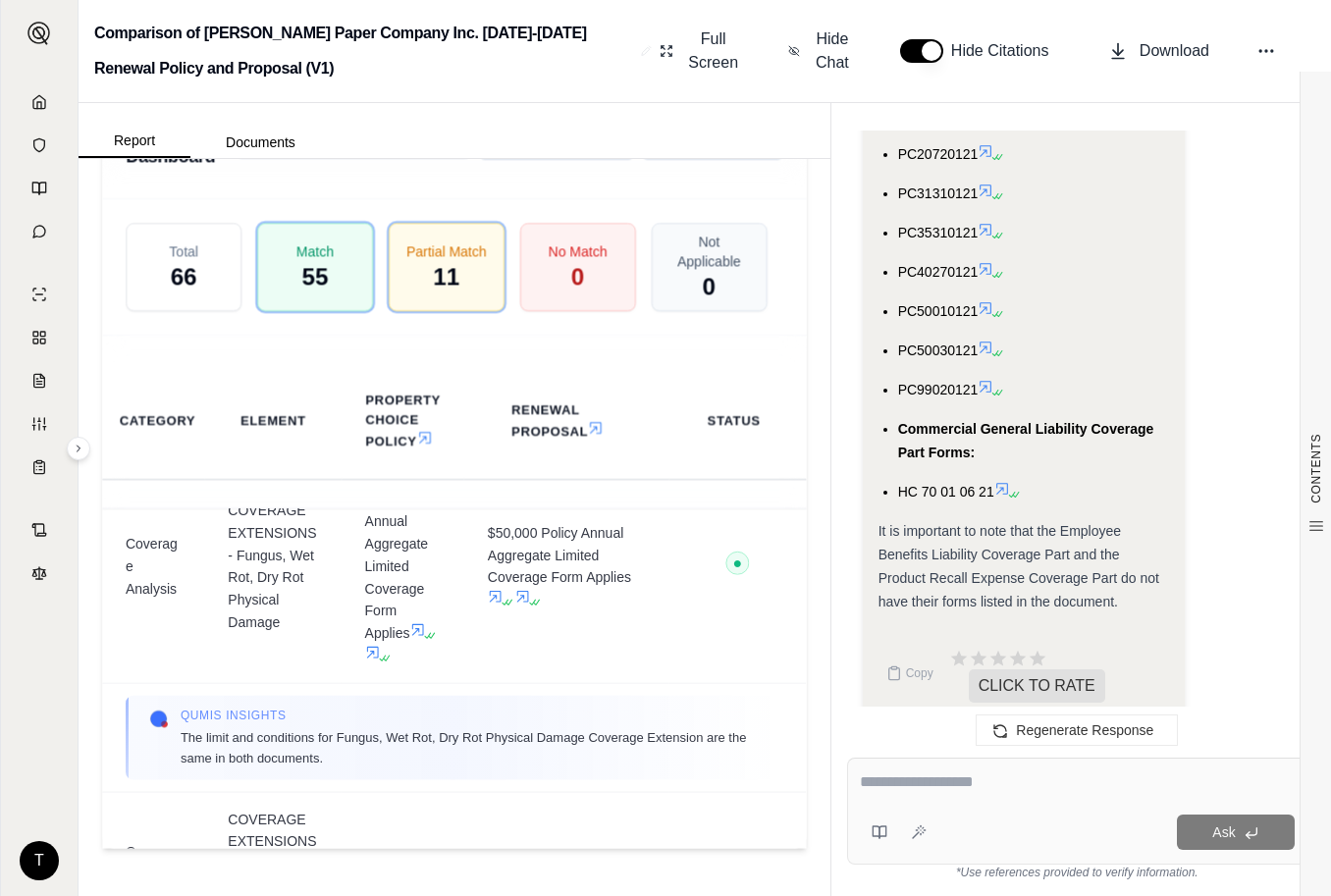 click at bounding box center [1077, 782] 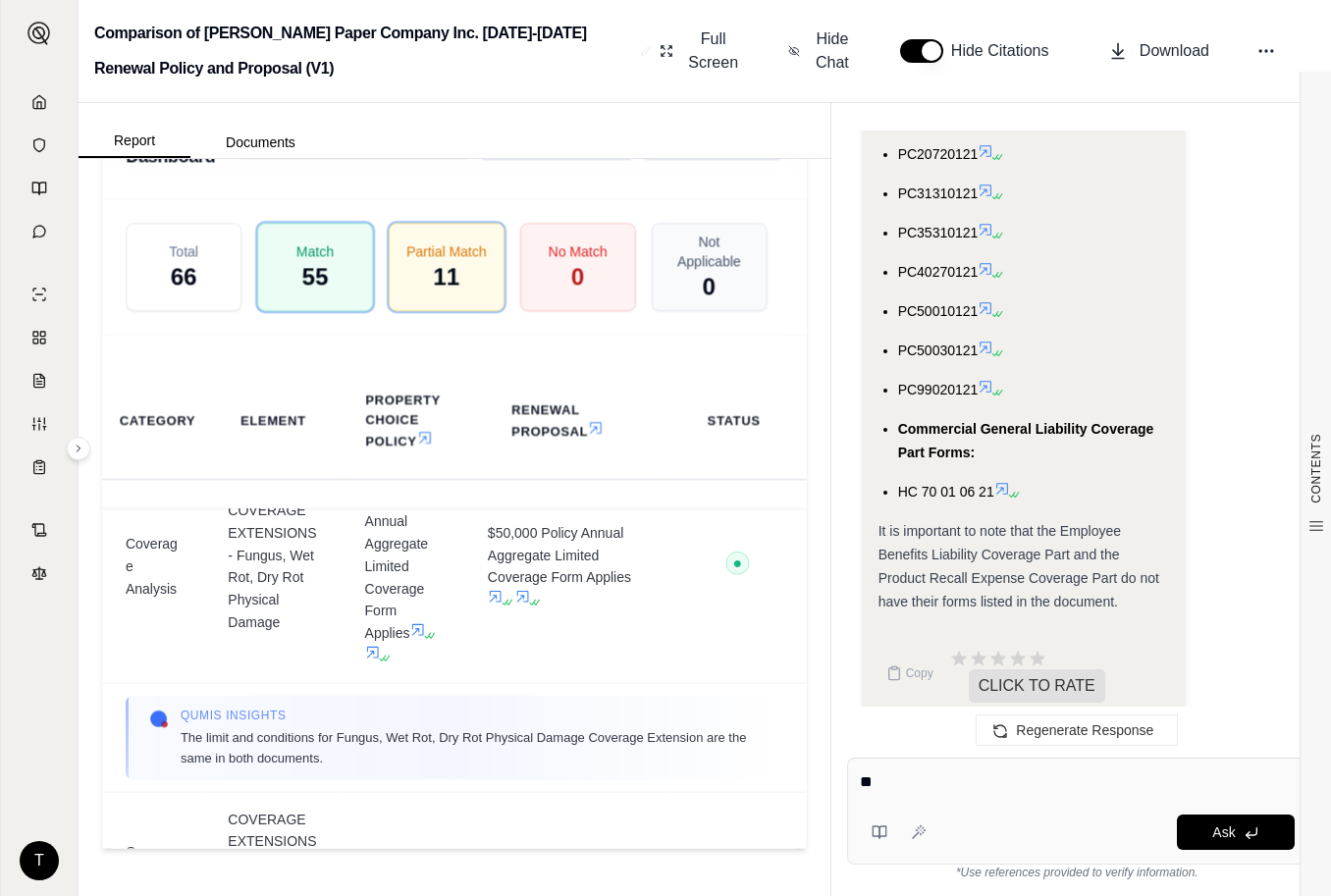type on "*" 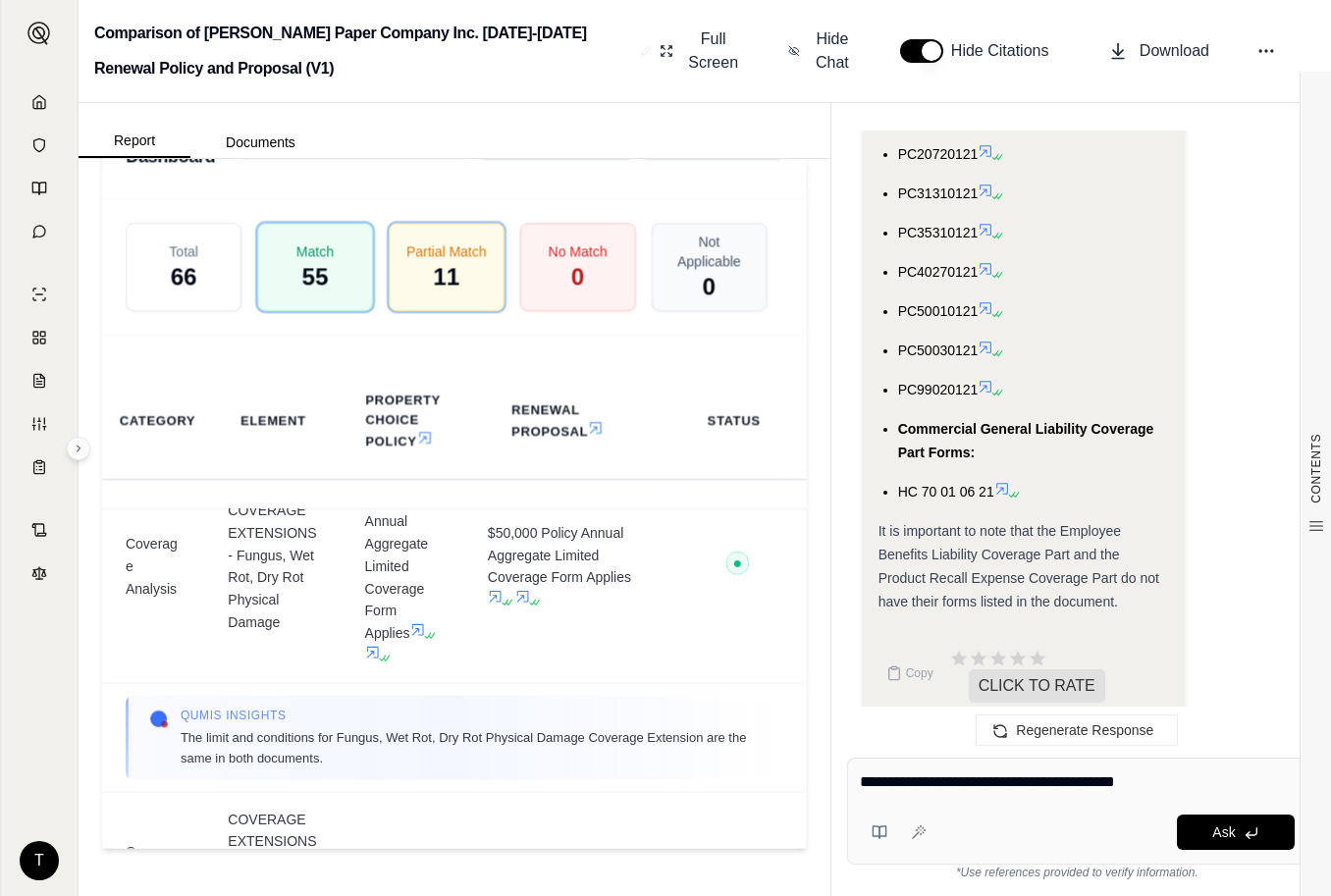 click on "**********" at bounding box center (1077, 782) 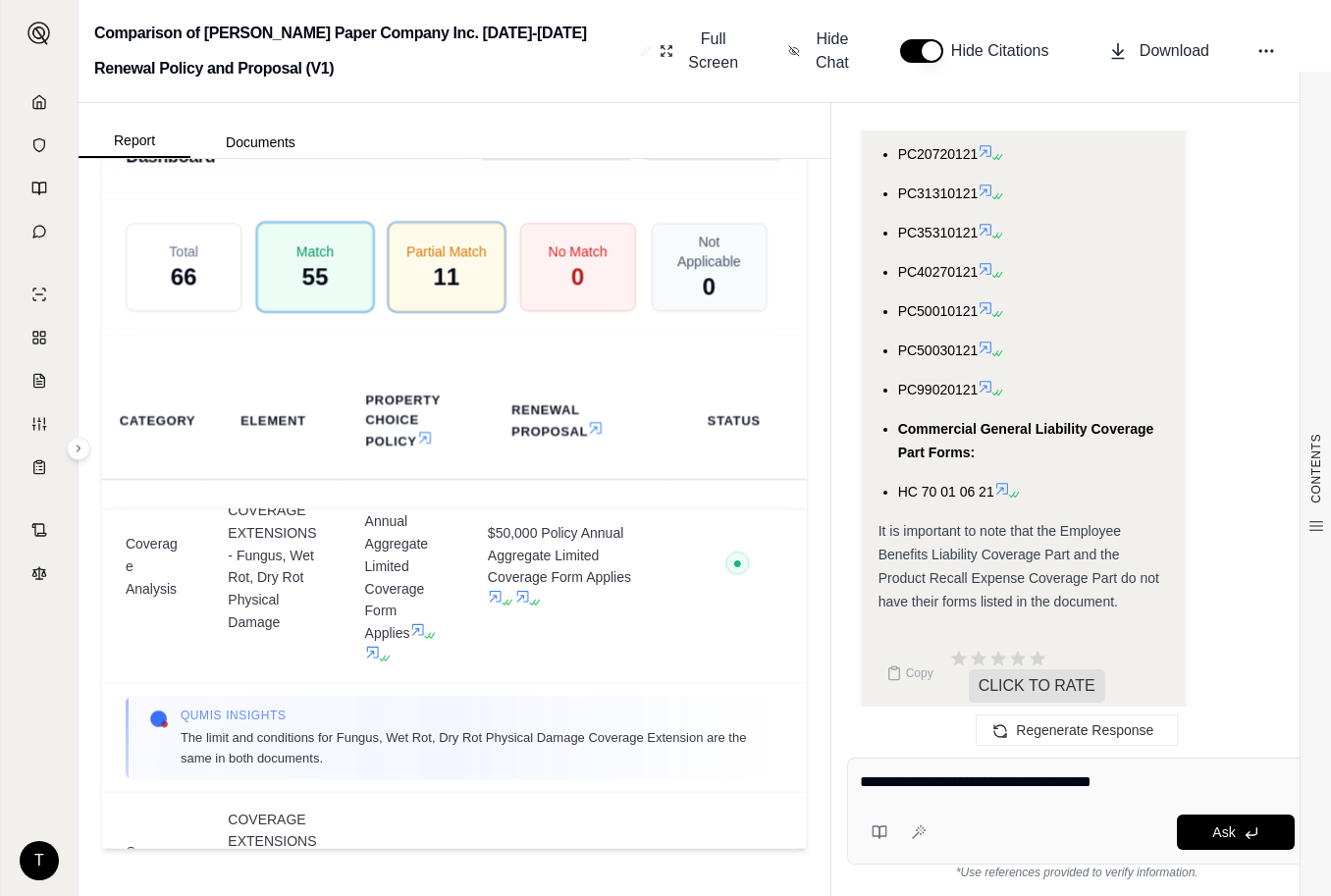 click on "**********" at bounding box center [1077, 782] 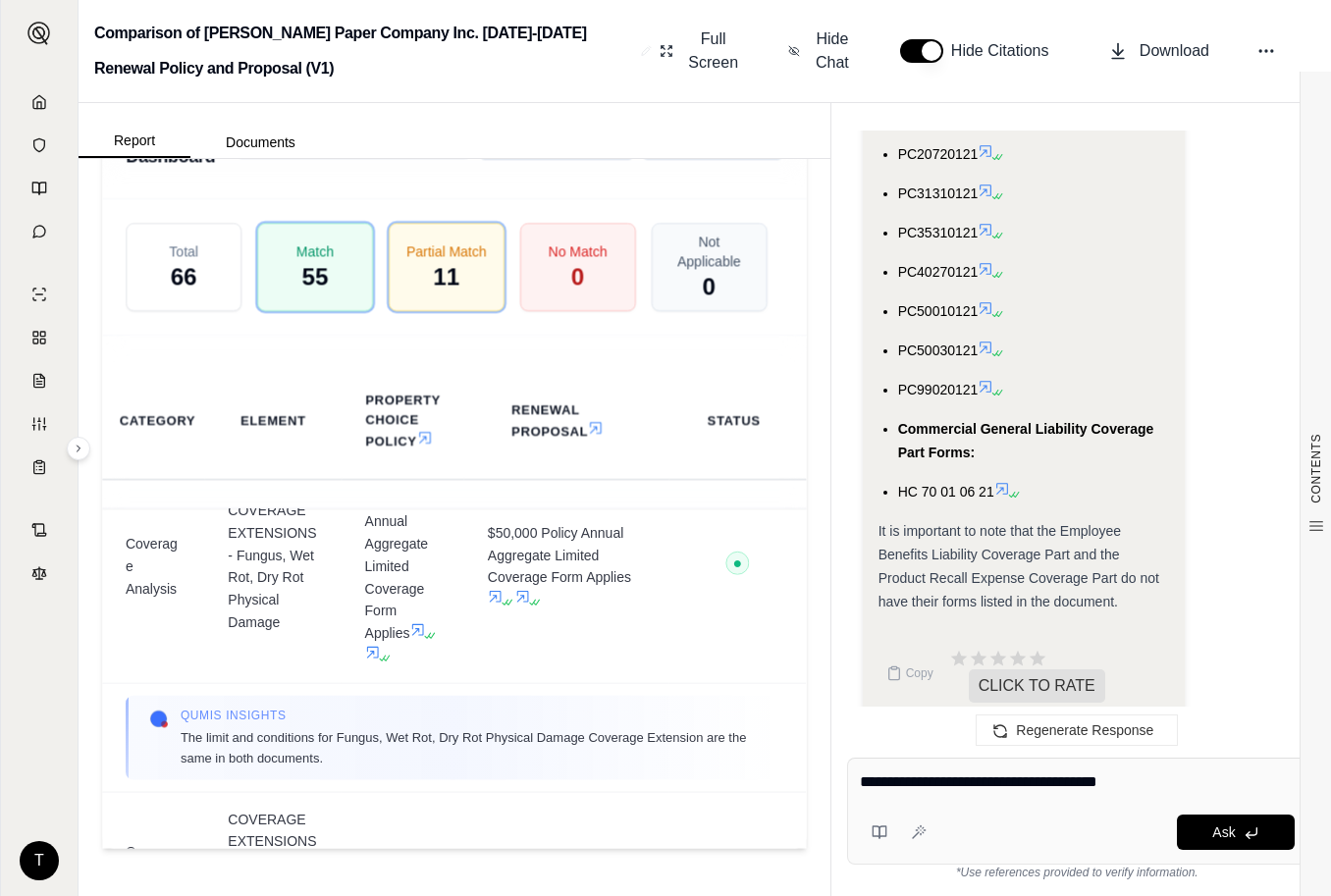 click on "**********" at bounding box center [1077, 782] 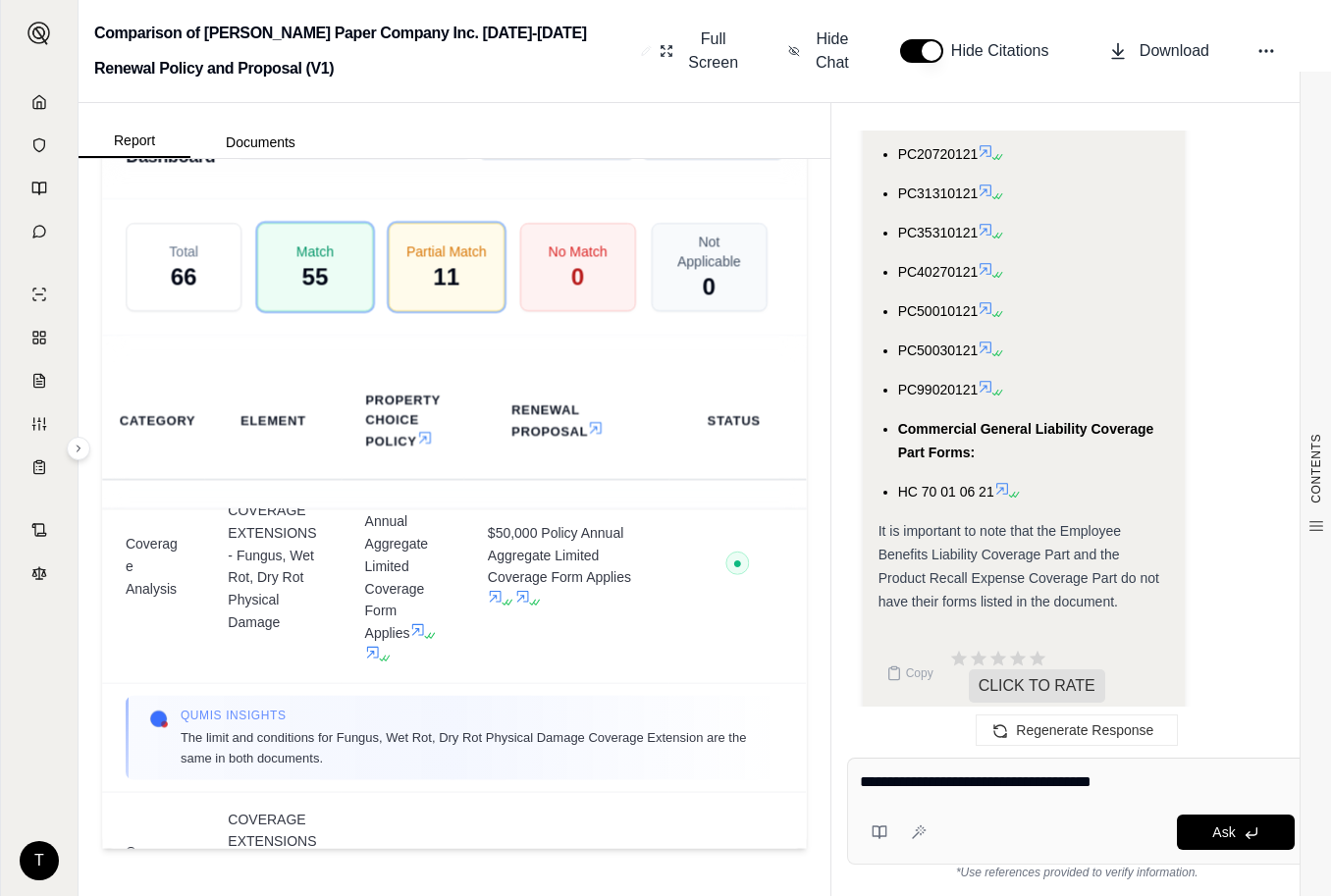 click on "**********" at bounding box center [1077, 782] 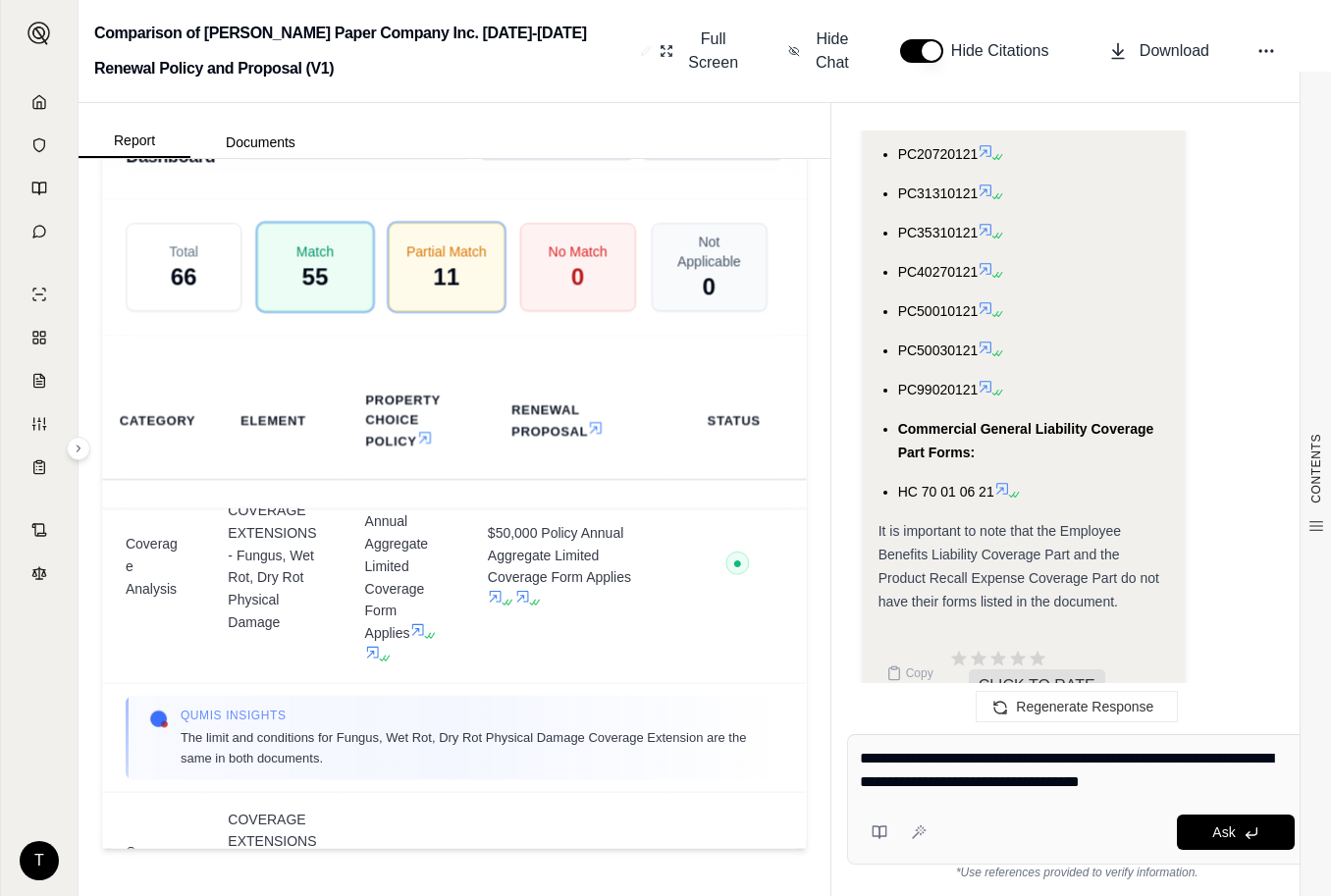 type on "**********" 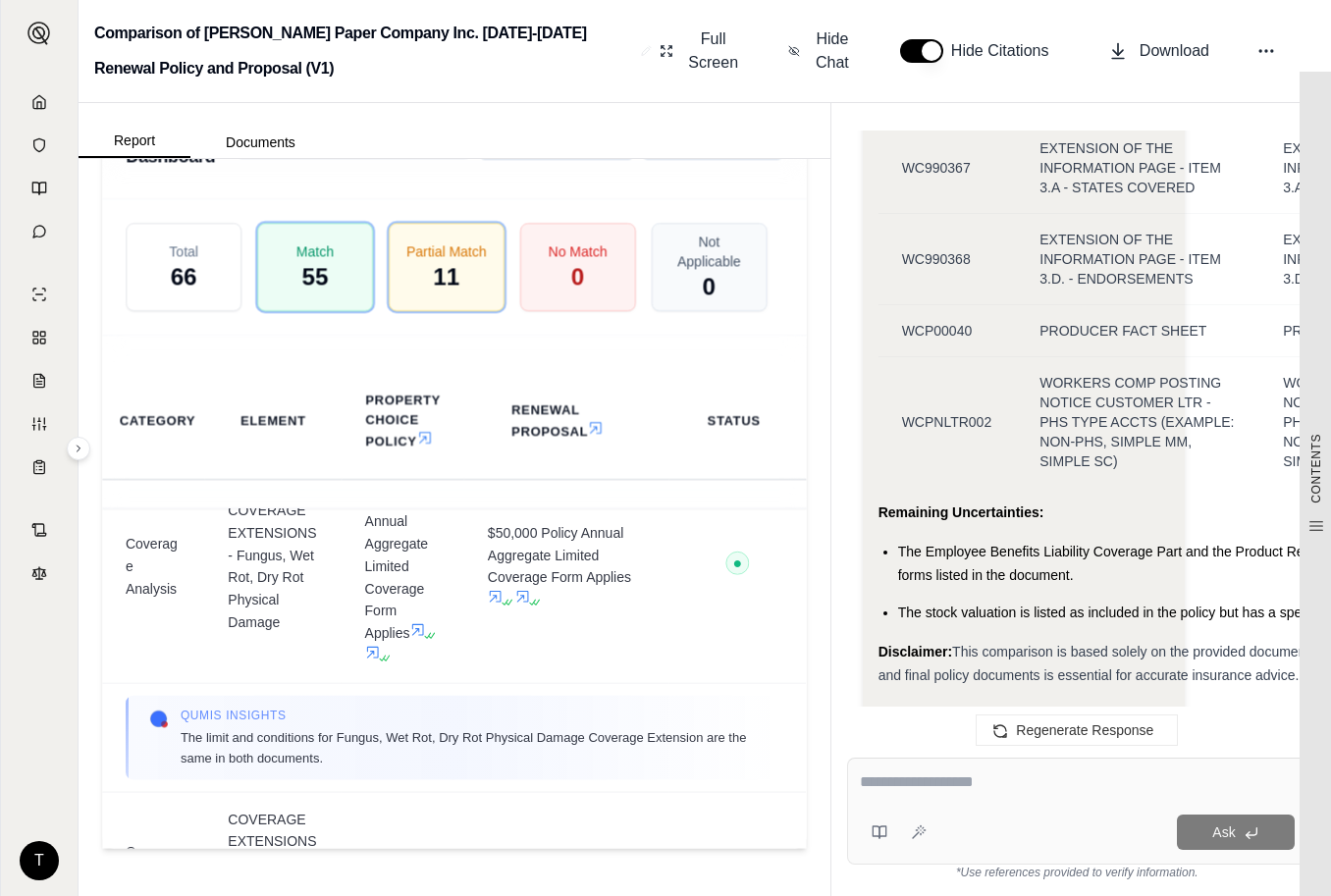 scroll, scrollTop: 17298, scrollLeft: 0, axis: vertical 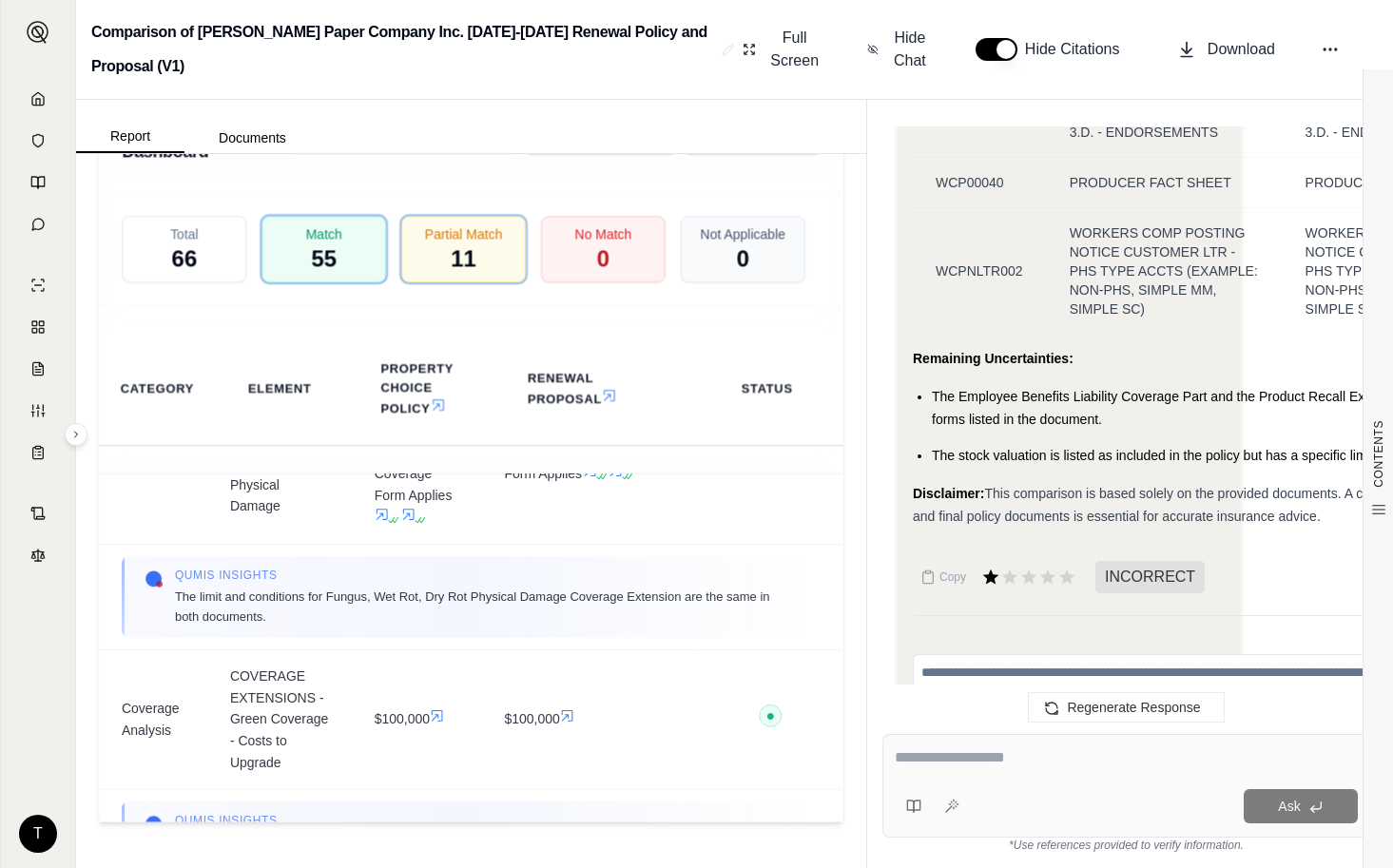 click on "The Employee Benefits Liability Coverage Part and the Product Recall Expense Coverage Part do not have their forms listed in the document." at bounding box center [1263, 408] 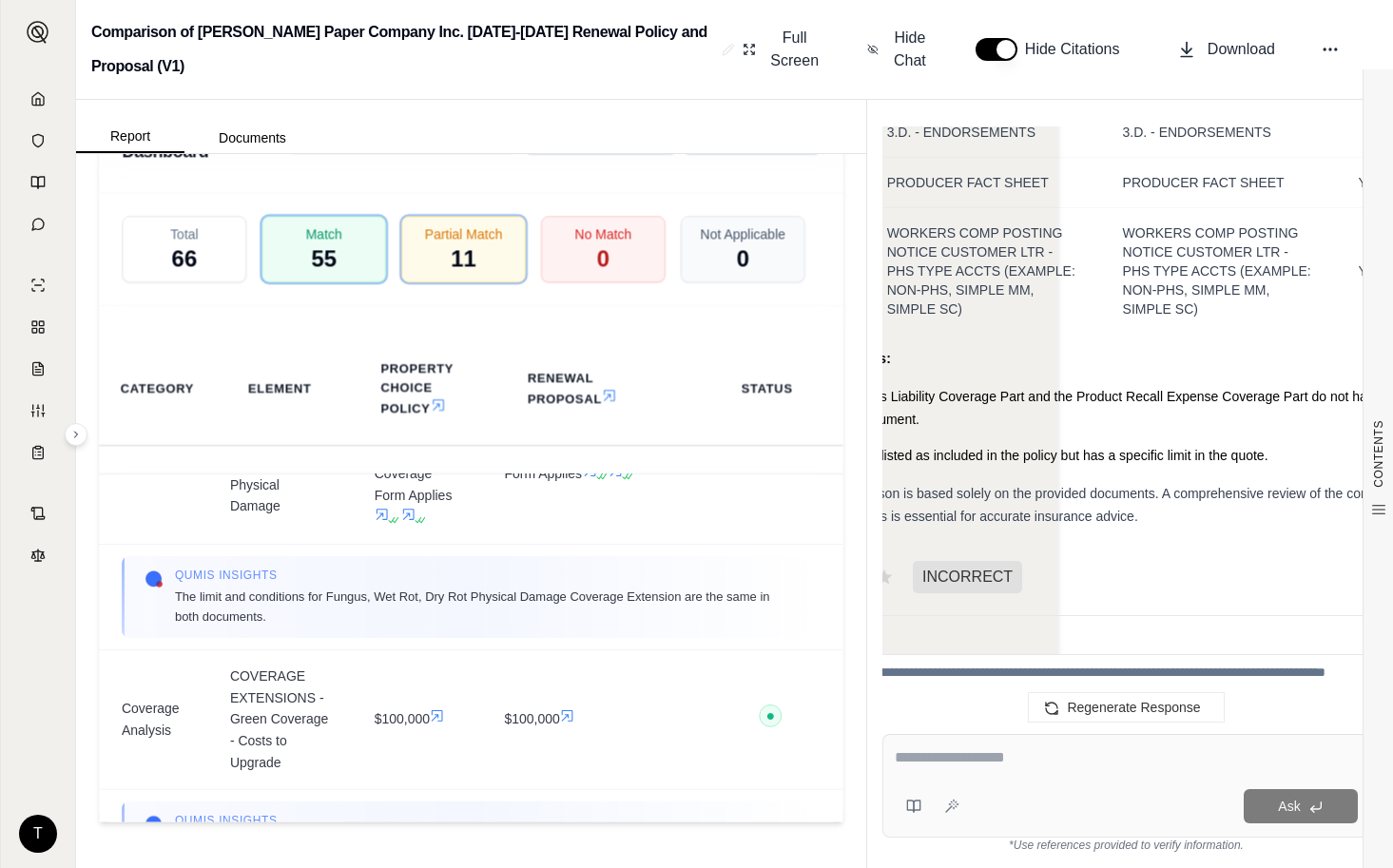 scroll, scrollTop: 16830, scrollLeft: 190, axis: both 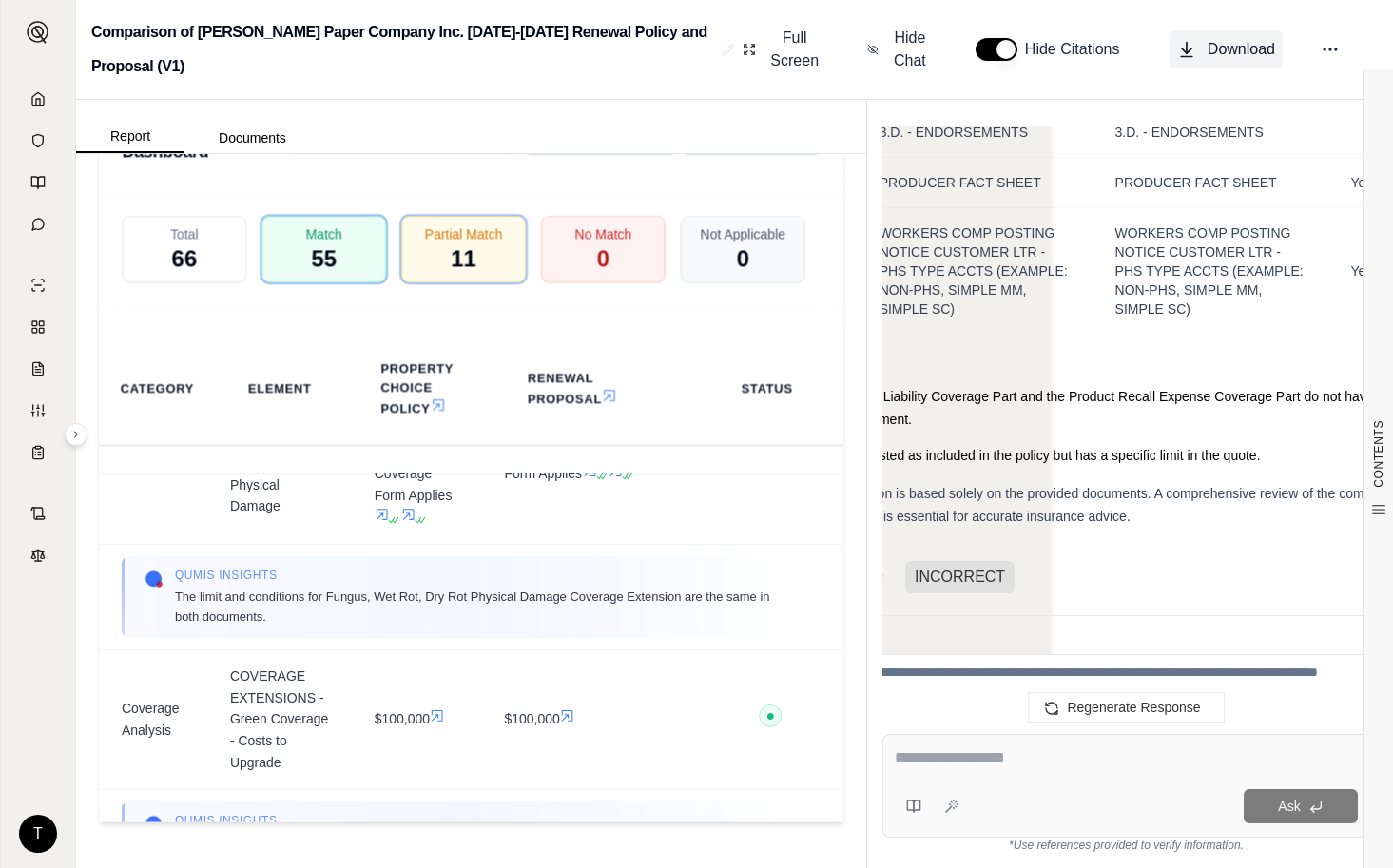 click on "Download" at bounding box center (1241, 49) 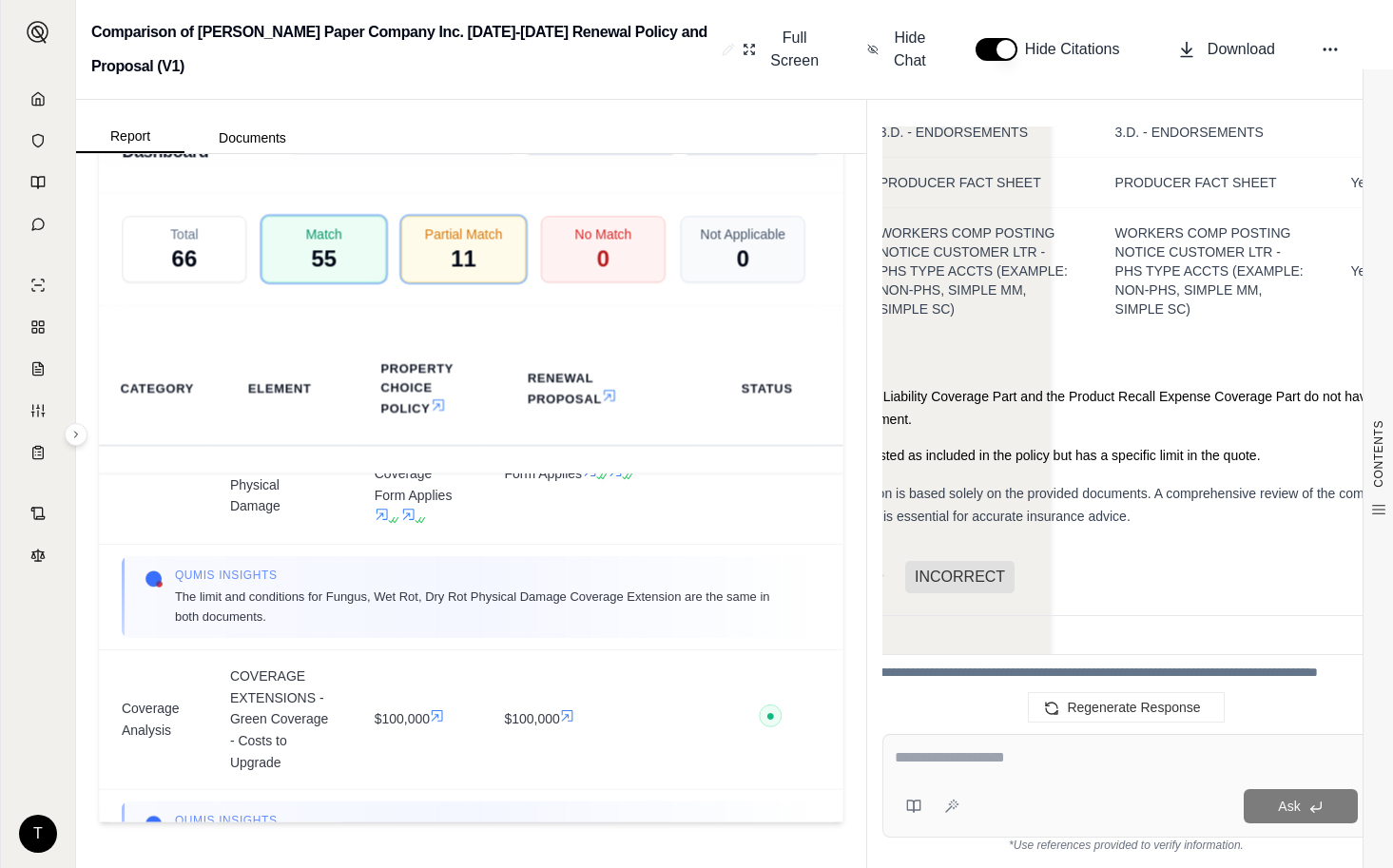 click on "Disclaimer:  This comparison is based solely on the provided documents. A comprehensive review of the complete and final policy documents is essential for accurate insurance advice." at bounding box center [1067, 505] 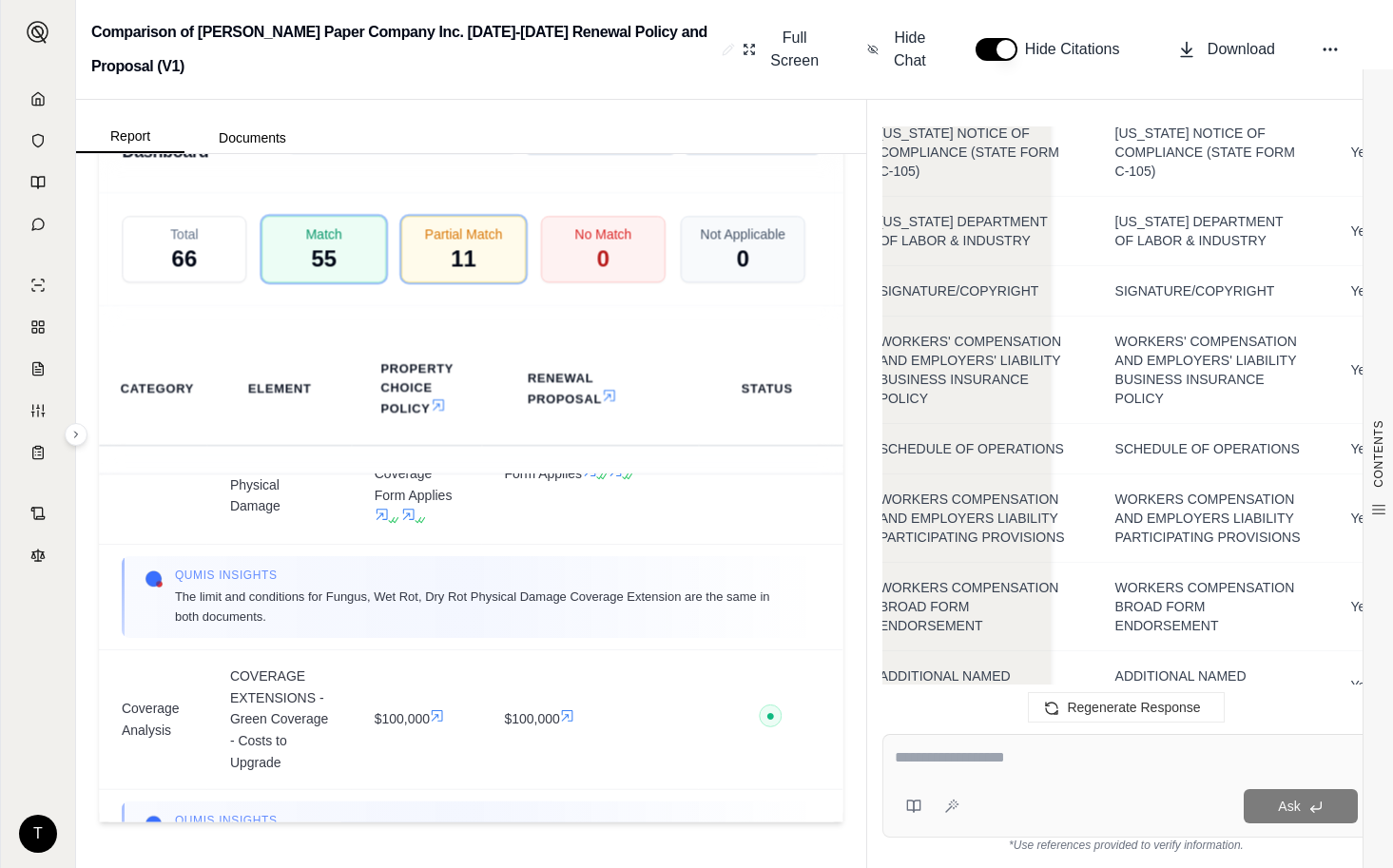 scroll, scrollTop: 15879, scrollLeft: 190, axis: both 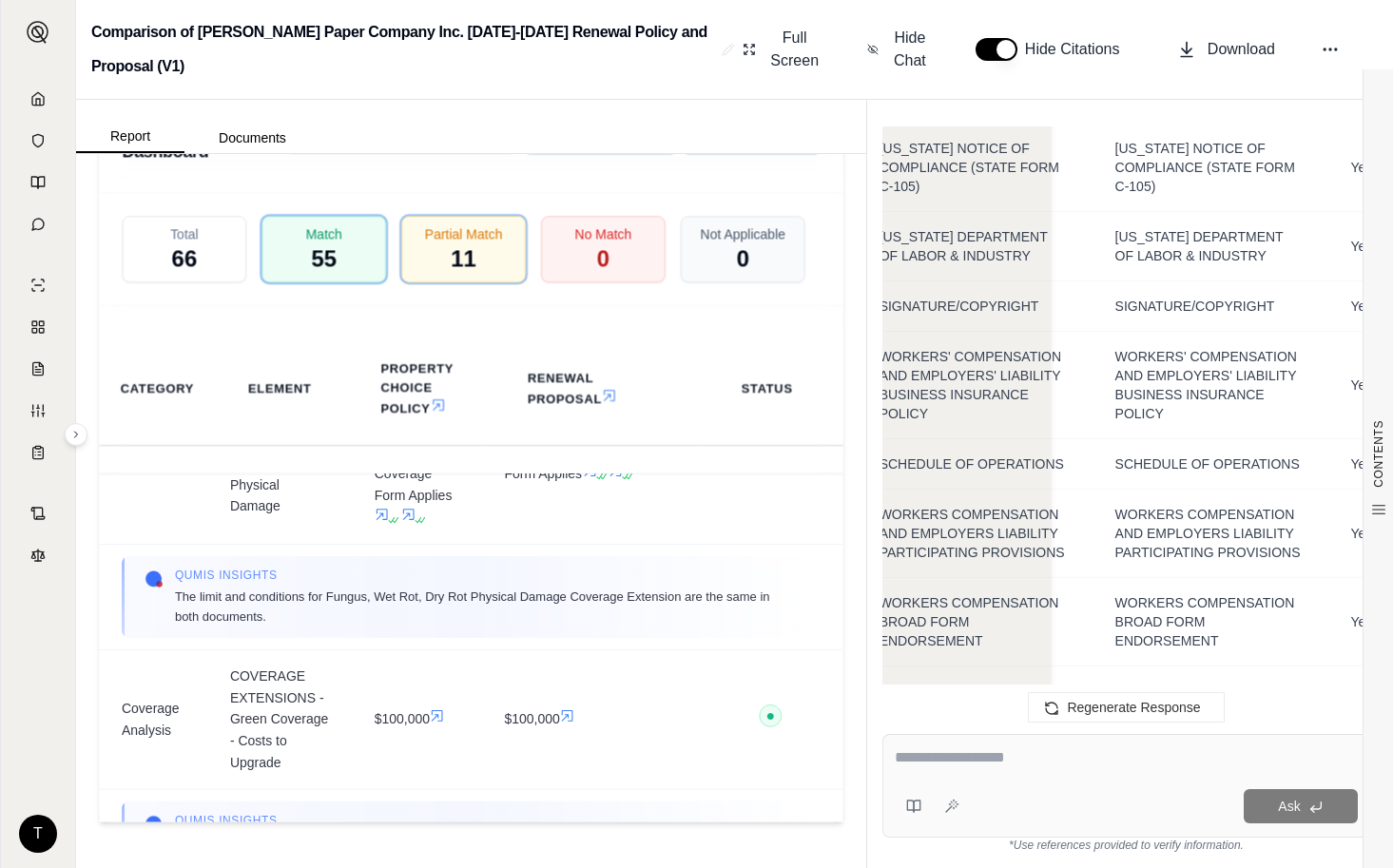 click at bounding box center [1126, 758] 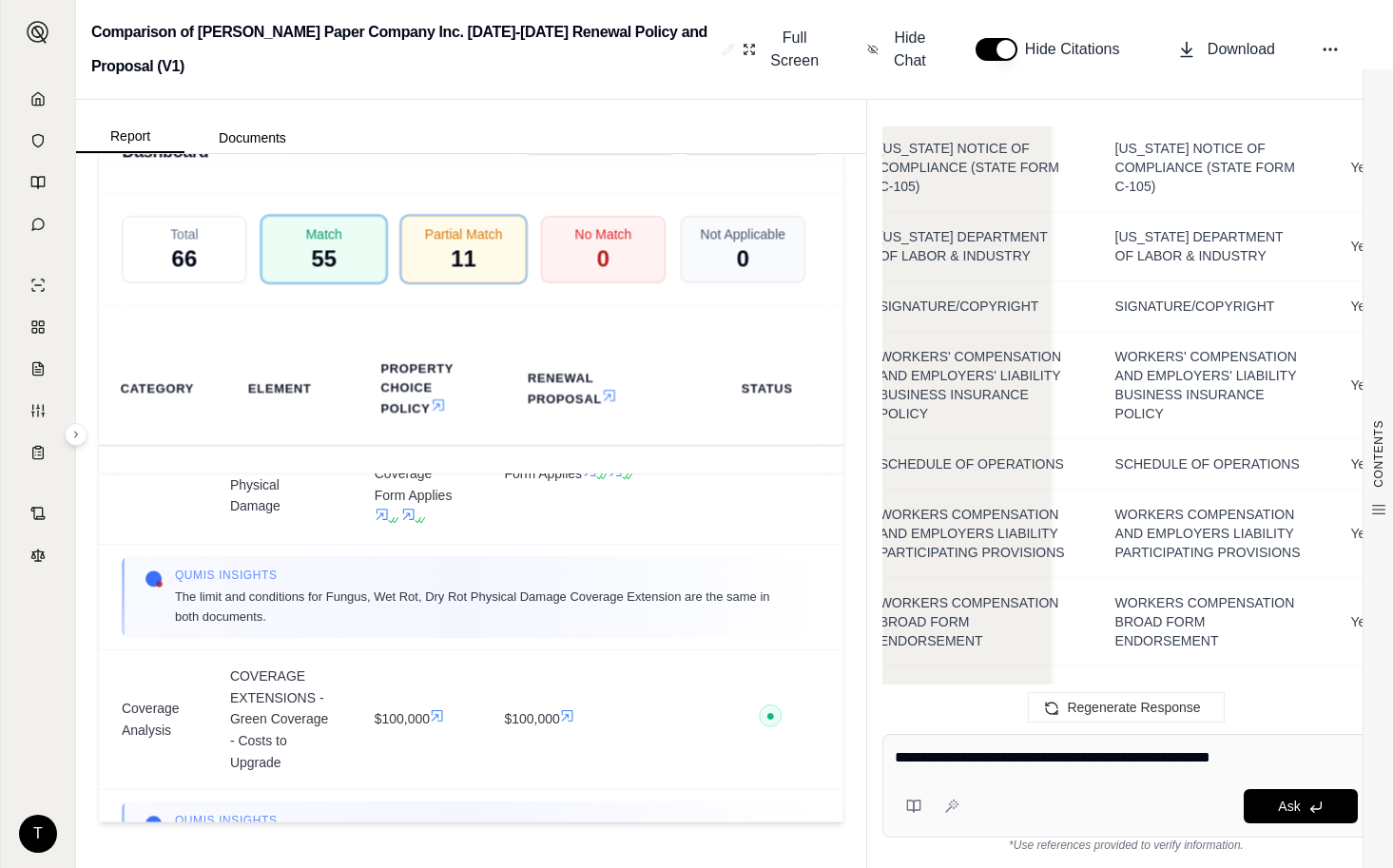 type on "**********" 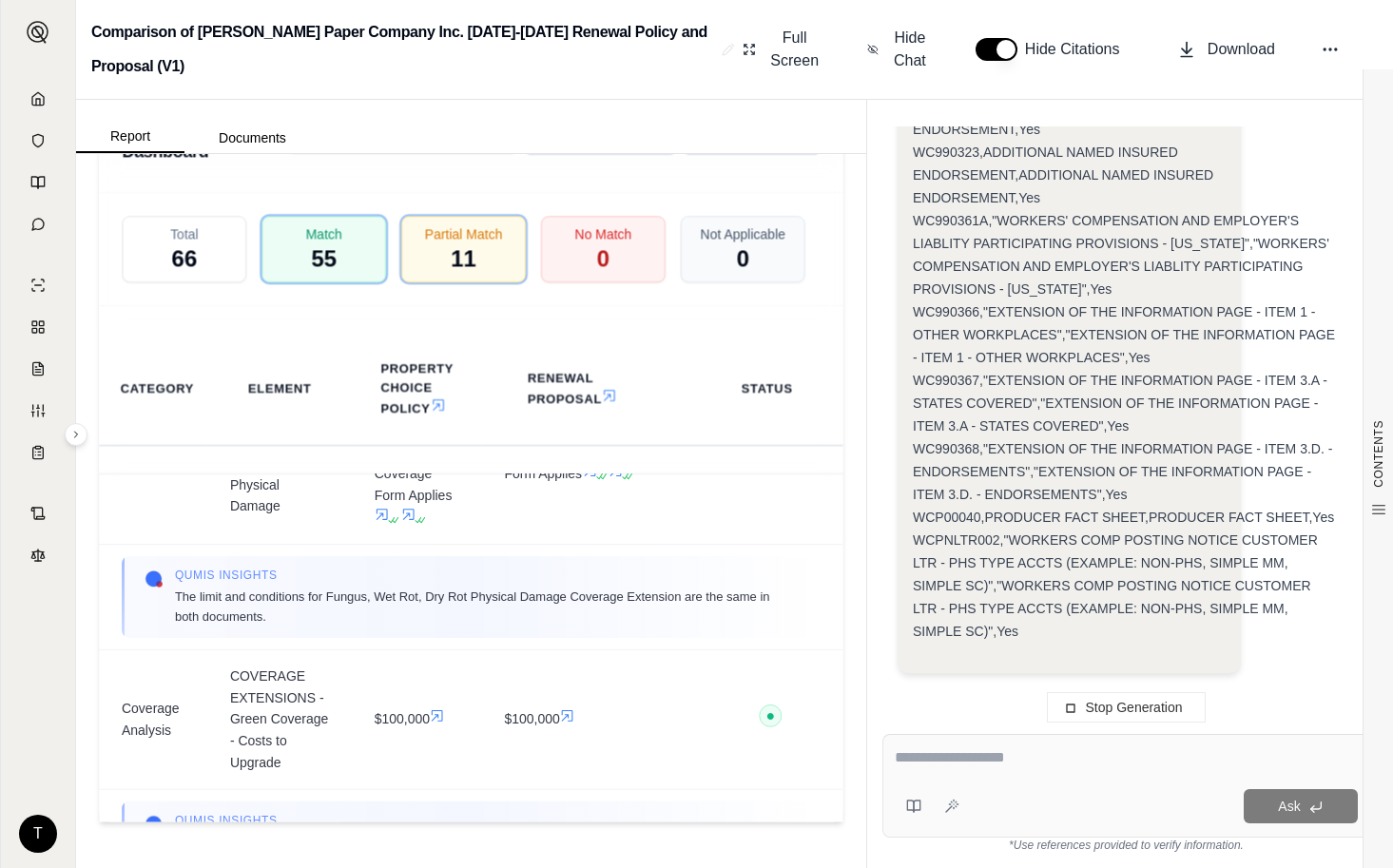 scroll, scrollTop: 25964, scrollLeft: 0, axis: vertical 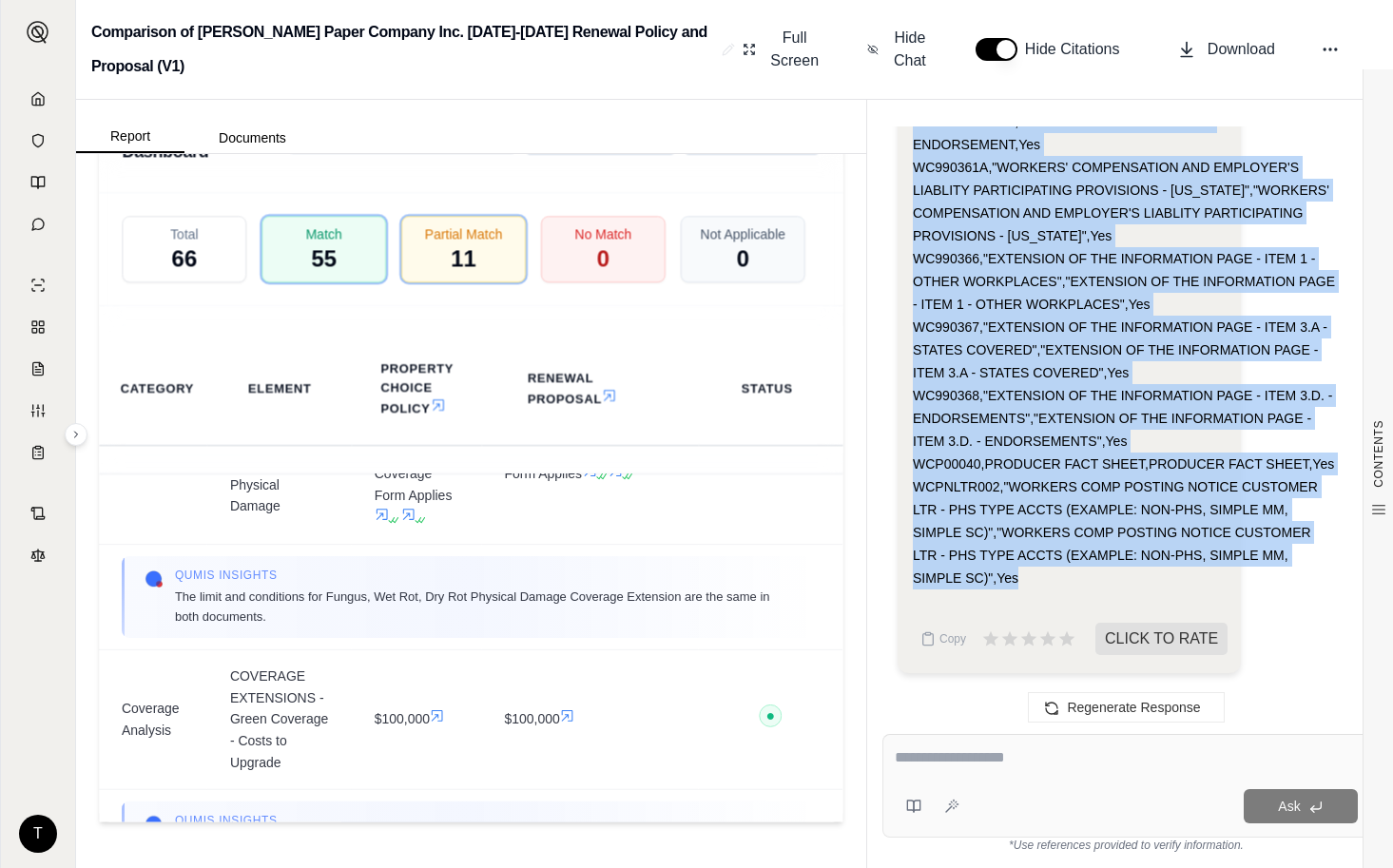 drag, startPoint x: 913, startPoint y: 395, endPoint x: 1068, endPoint y: 568, distance: 232.28 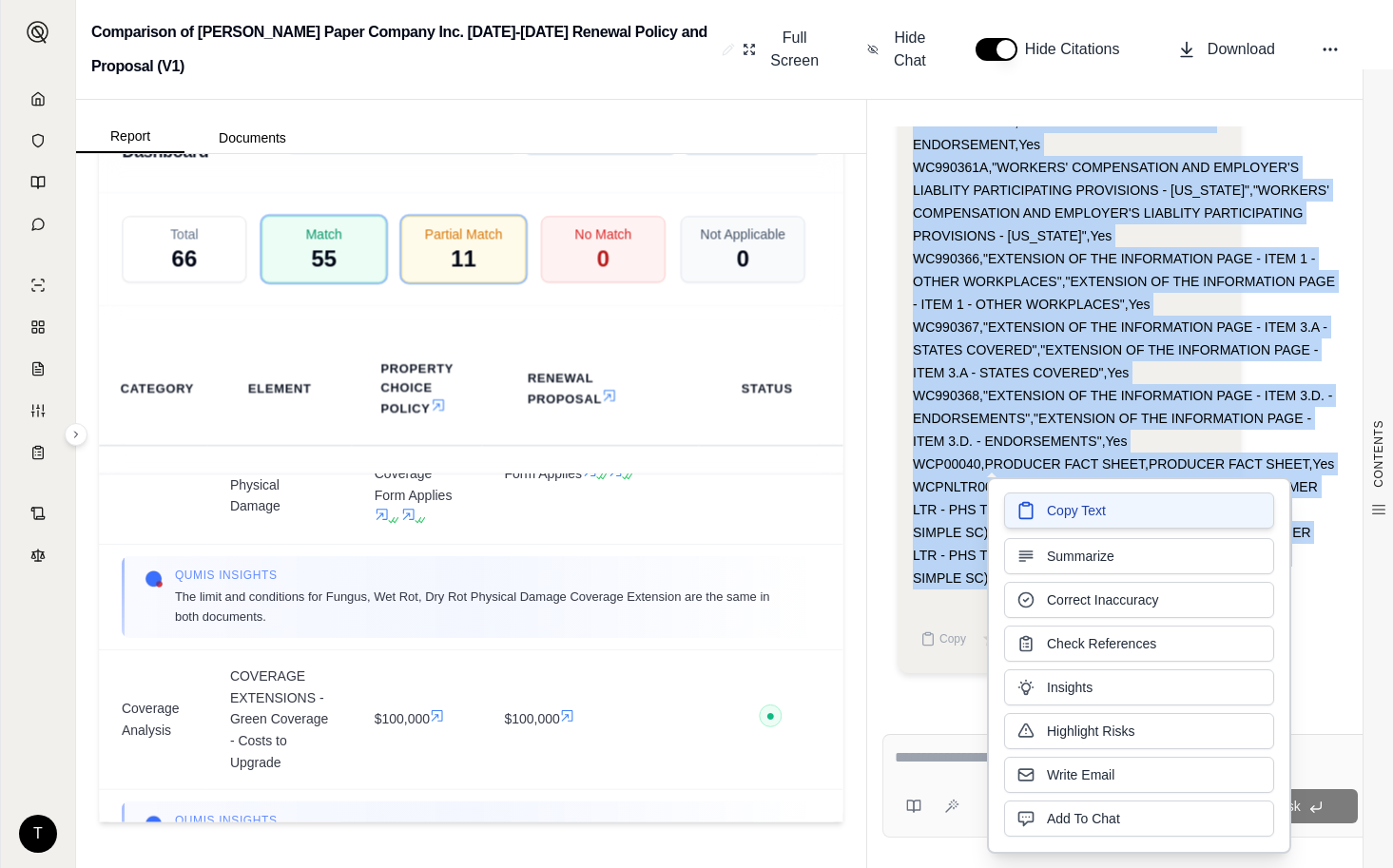 click on "Copy Text" at bounding box center (1076, 511) 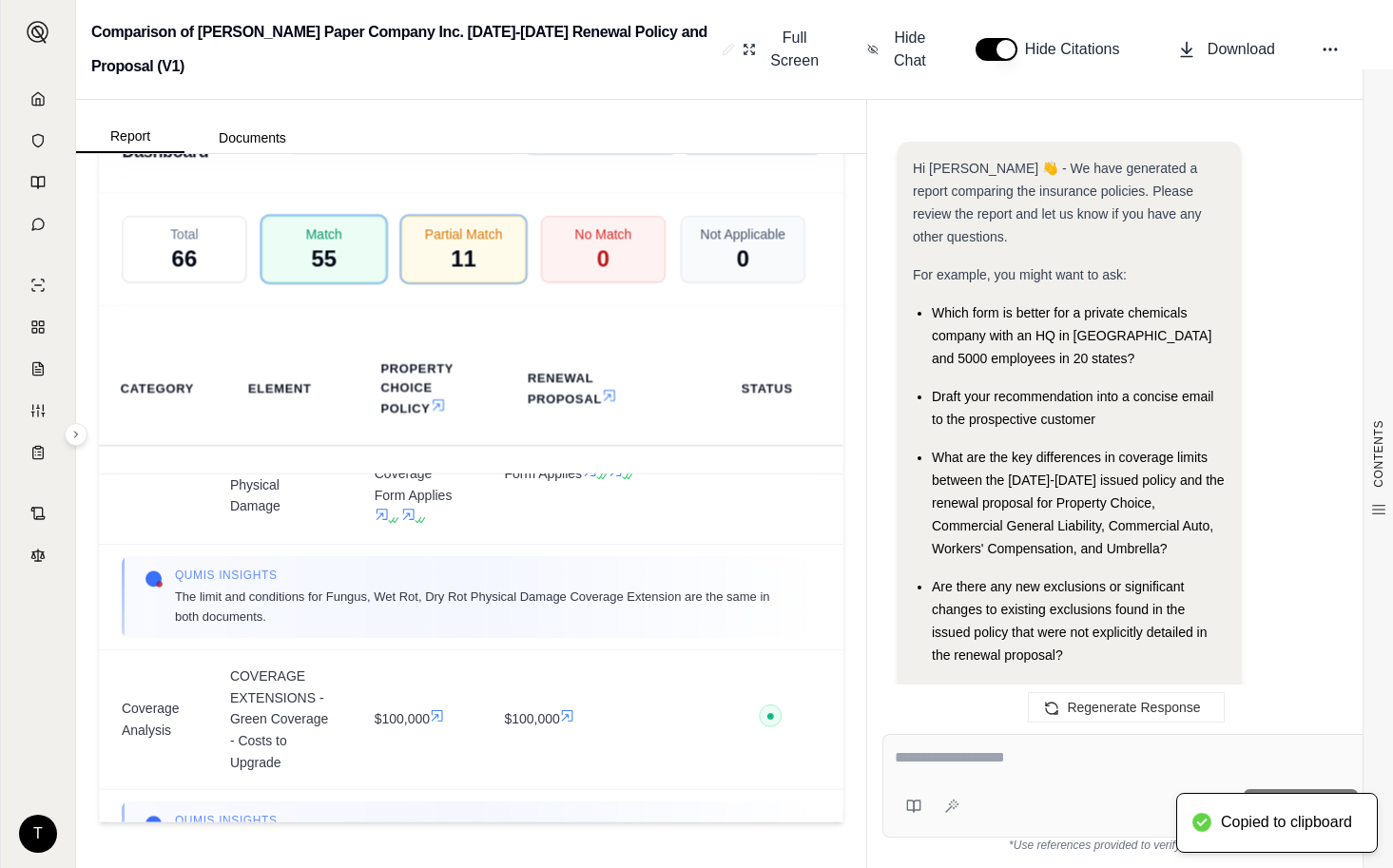 scroll, scrollTop: 0, scrollLeft: 0, axis: both 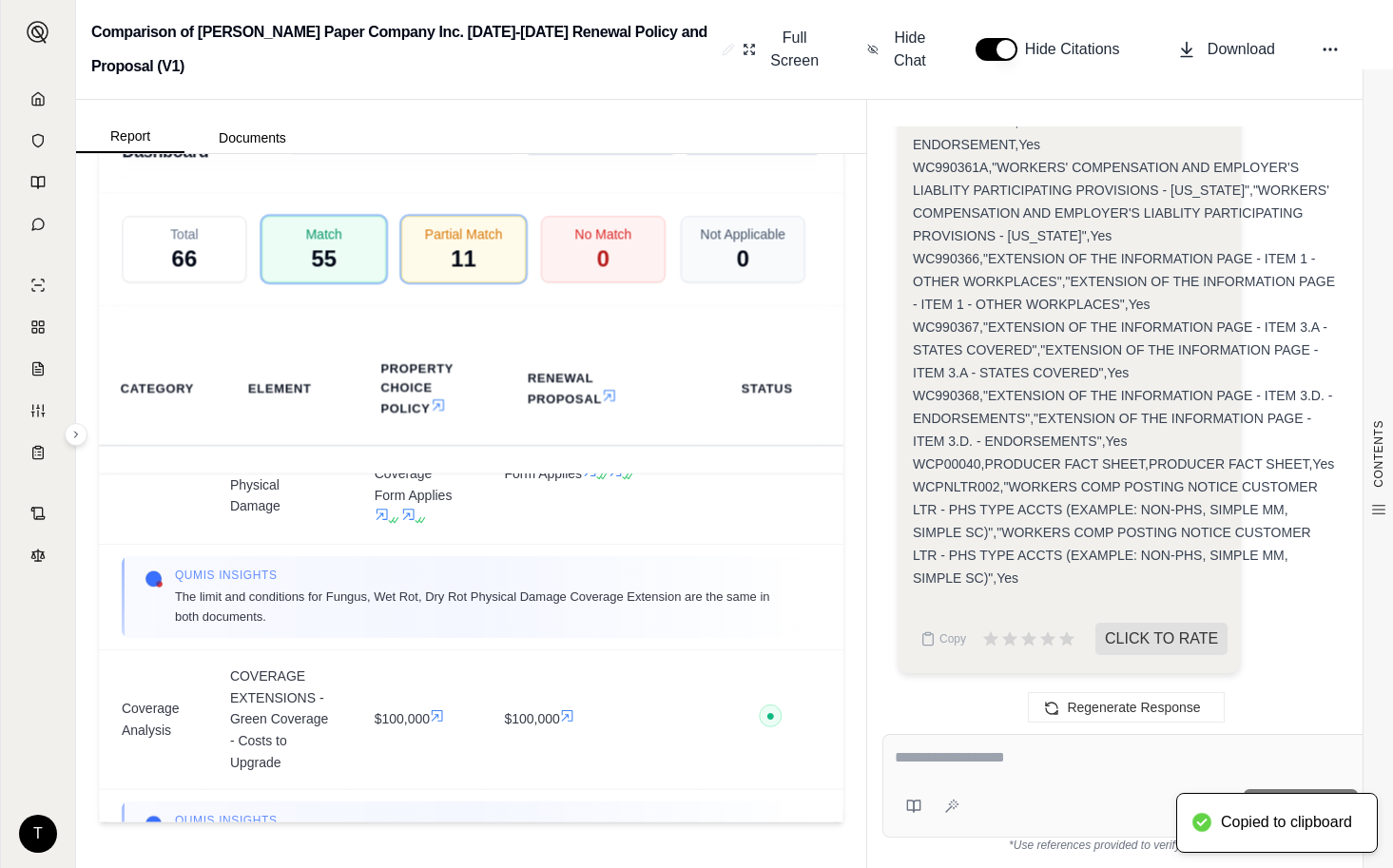 click on "csv Form Number,Quote Proposal Form Name,Policy Form Name,Match 100722,"INSURANCE POLICY BILLING INFORMATION","INSURANCE POLICY BILLING INFORMATION",Yes CG01041204,"[US_STATE] CHANGES - PREMIUM AUDIT","[US_STATE] CHANGES - PREMIUM AUDIT",Yes CG26211091,"NY CHANGES TRANSFER OF DUTIES WHEN A LIMIT OF INSURANCE IS USED UP","NY CHANGES TRANSFER OF DUTIES WHEN A LIMIT OF INSURANCE IS USED UP",Yes DOS03471202,"HAZARDOUS MATERIALS REPORT FORM - DOS-0347","HAZARDOUS MATERIALS REPORT FORM - DOS-0347",Yes G-2974-3,"DISCLOSURE FORM - CLAIMS MADE POLICY - EMPLOYEE BENEFITS LIABILITY","DISCLOSURE FORM - CLAIMS MADE POLICY - EMPLOYEE BENEFITS LIABILITY",Yes G-3061(01-97),"IMPORTANT NOTICE TO POLICYHOLDERS - REDUCTION IN COVERAGE","IMPORTANT NOTICE TO POLICYHOLDERS - REDUCTION IN COVERAGE",Yes G-3165-5,"[US_STATE] SPECIAL RISK INSURANCE","[US_STATE] SPECIAL RISK INSURANCE",Yes G-3418-0,"PRODUCER COMPENSATION NOTICE","PRODUCER COMPENSATION NOTICE",Yes G-4190-0,"FRAUD NOTICE","FRAUD NOTICE",Yes" at bounding box center [1125, -3712] 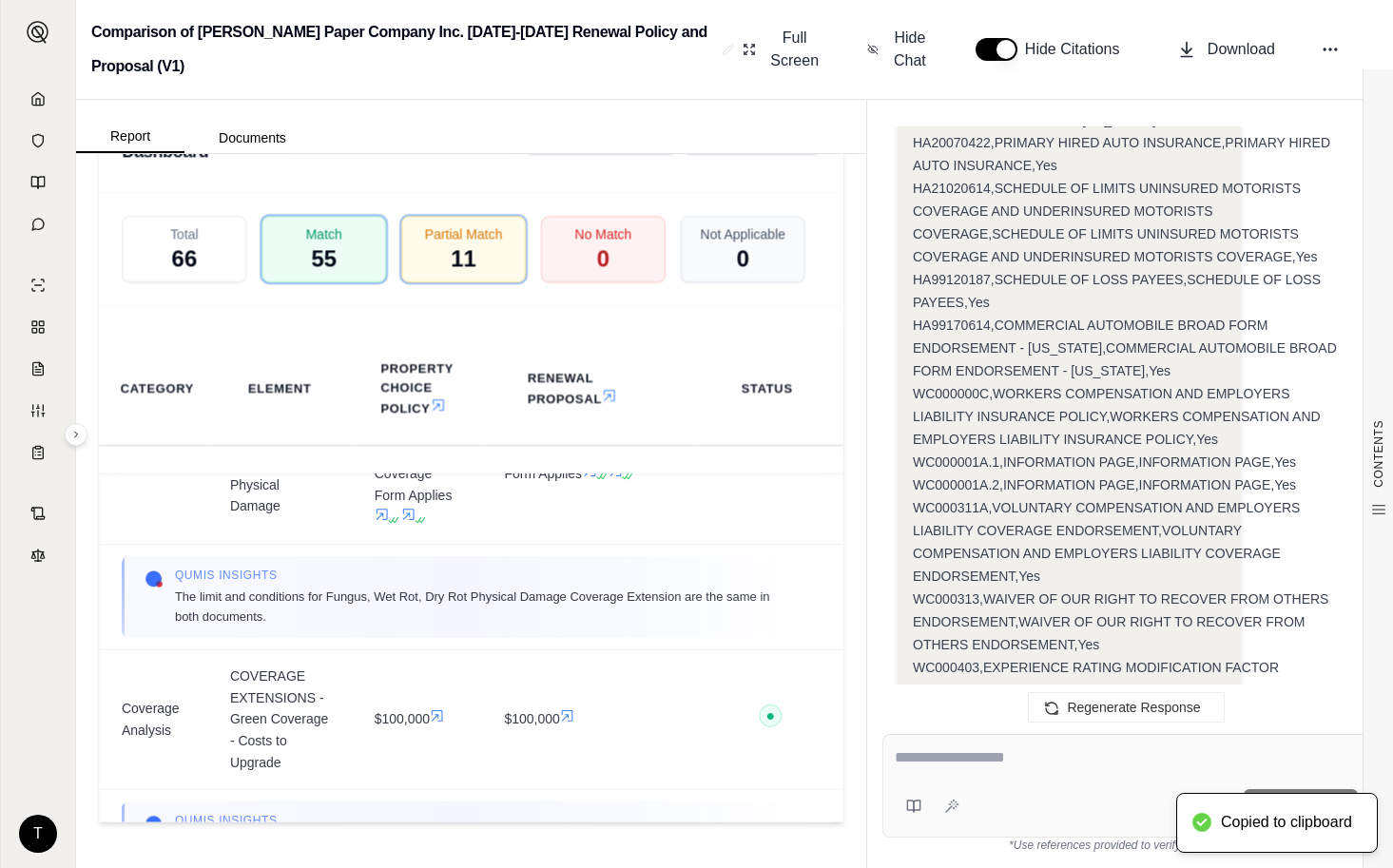 scroll, scrollTop: 23195, scrollLeft: 0, axis: vertical 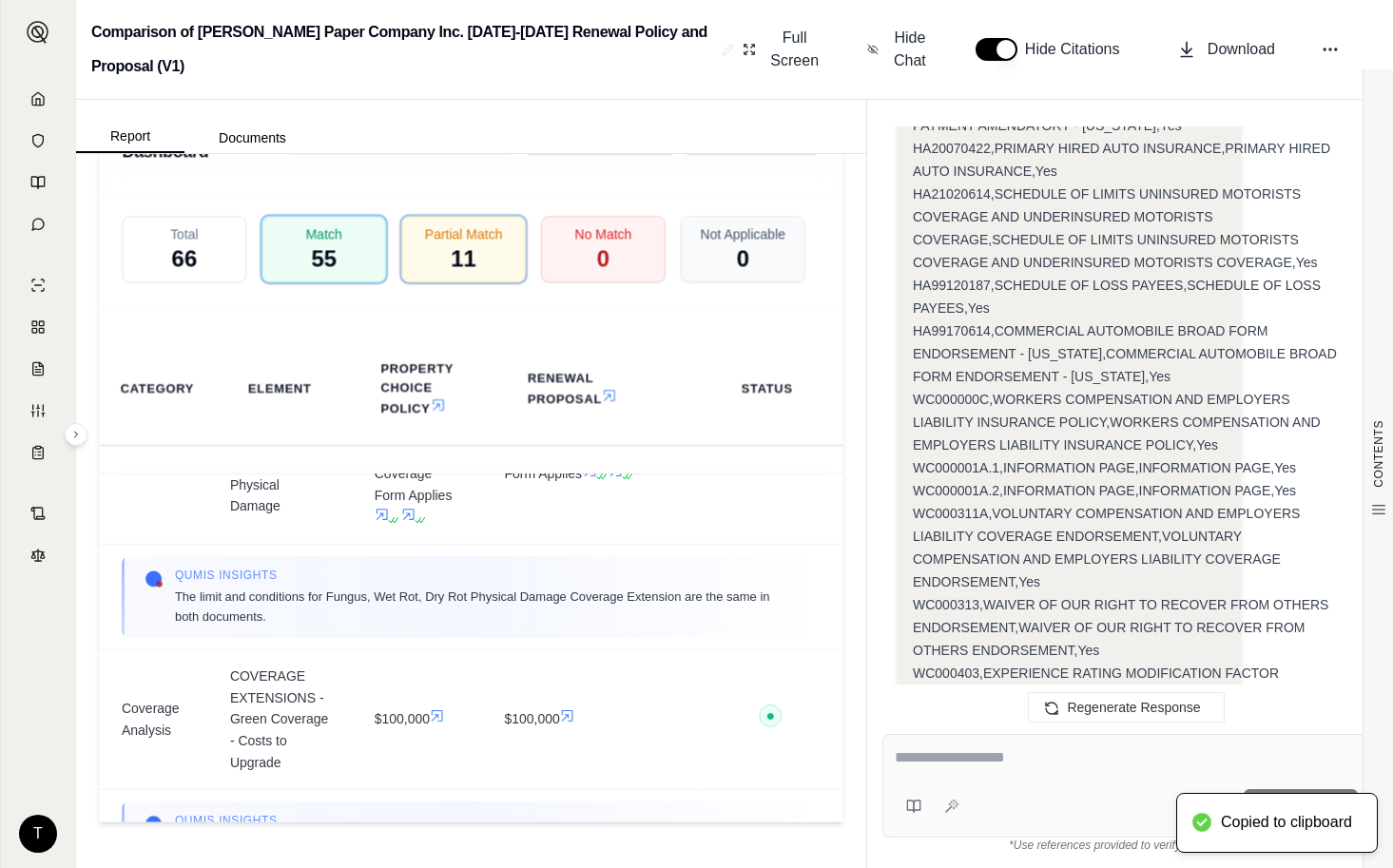 click at bounding box center (1126, 758) 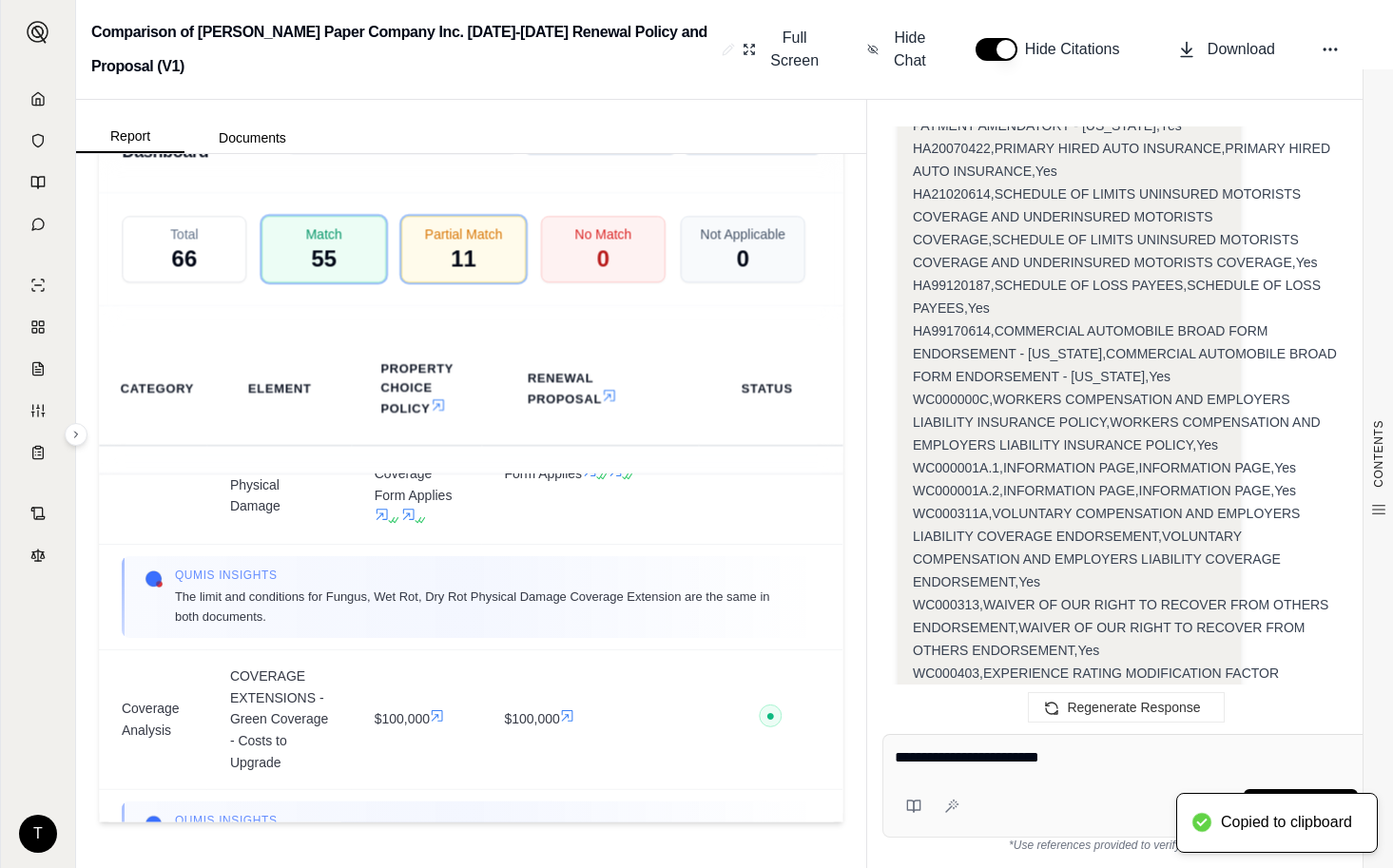 type on "**********" 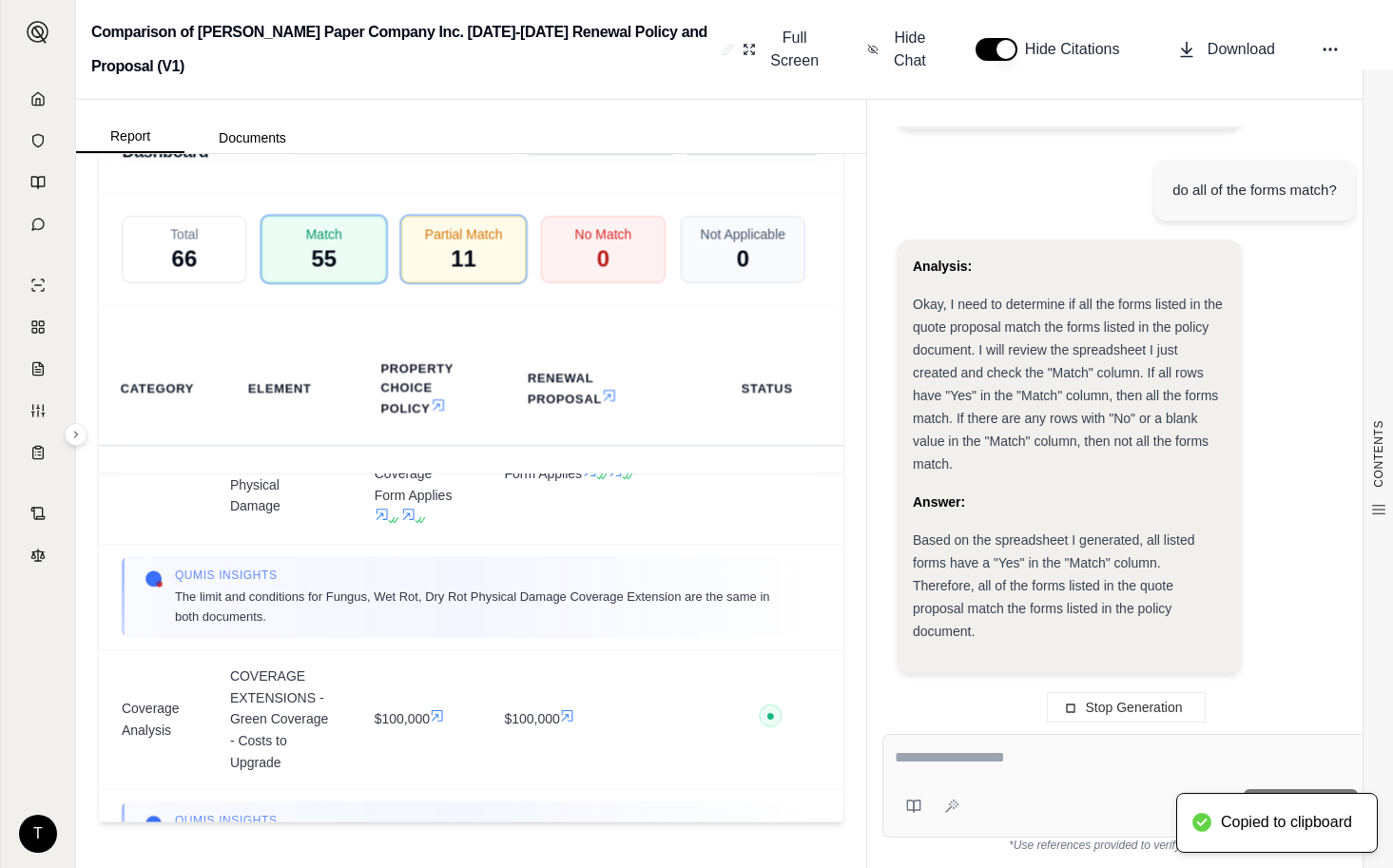 scroll, scrollTop: 26508, scrollLeft: 0, axis: vertical 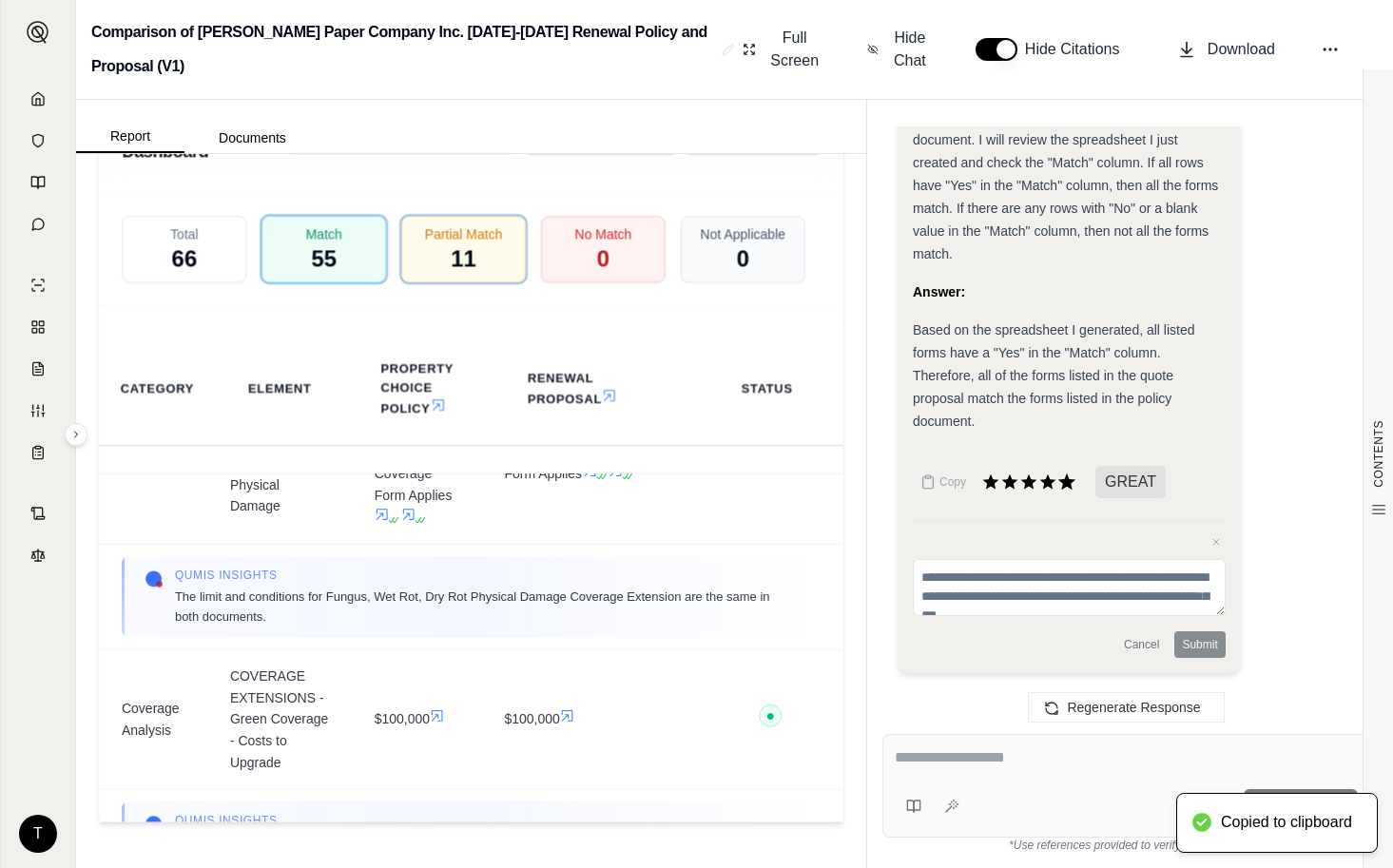 click 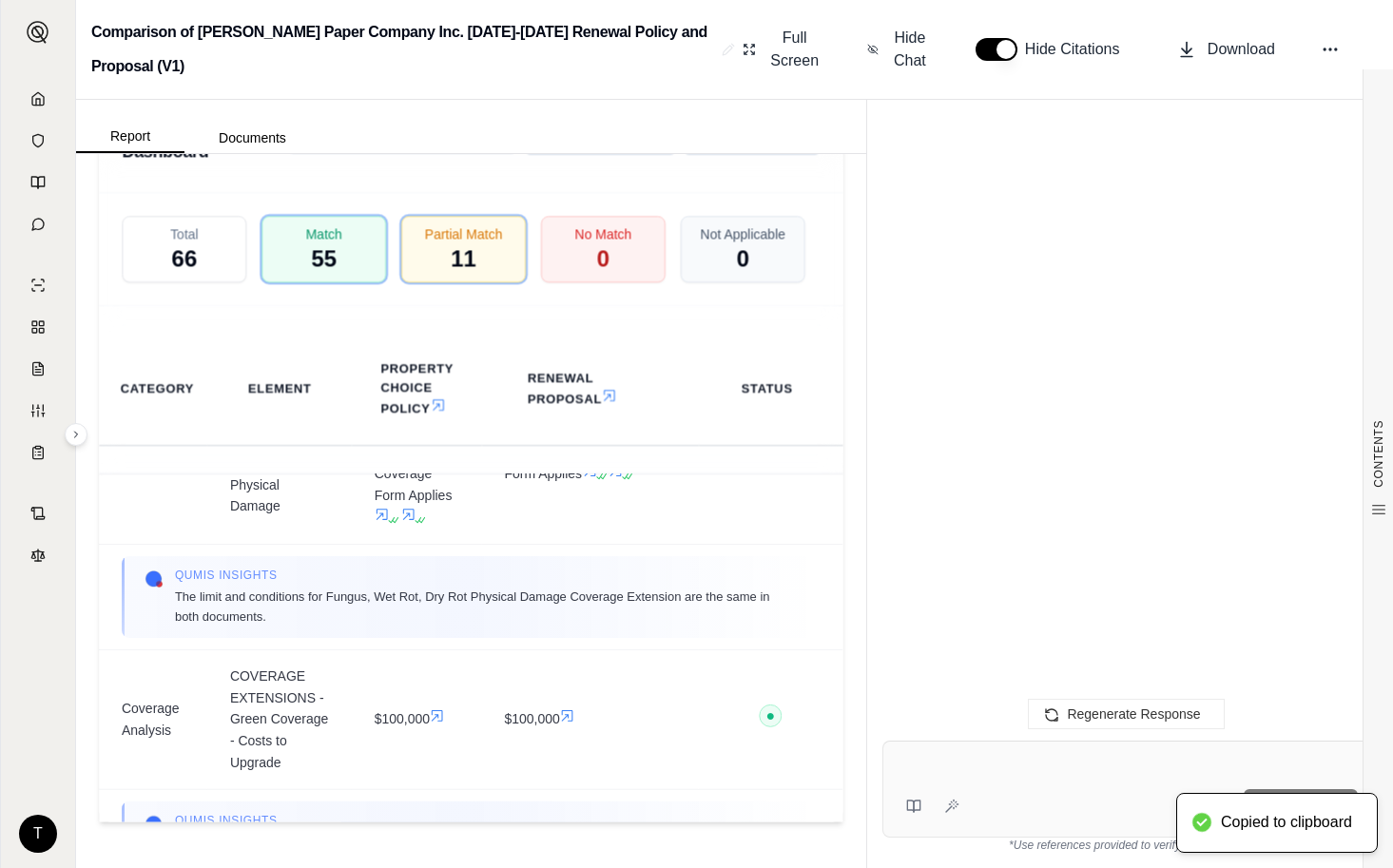 scroll, scrollTop: 26457, scrollLeft: 0, axis: vertical 